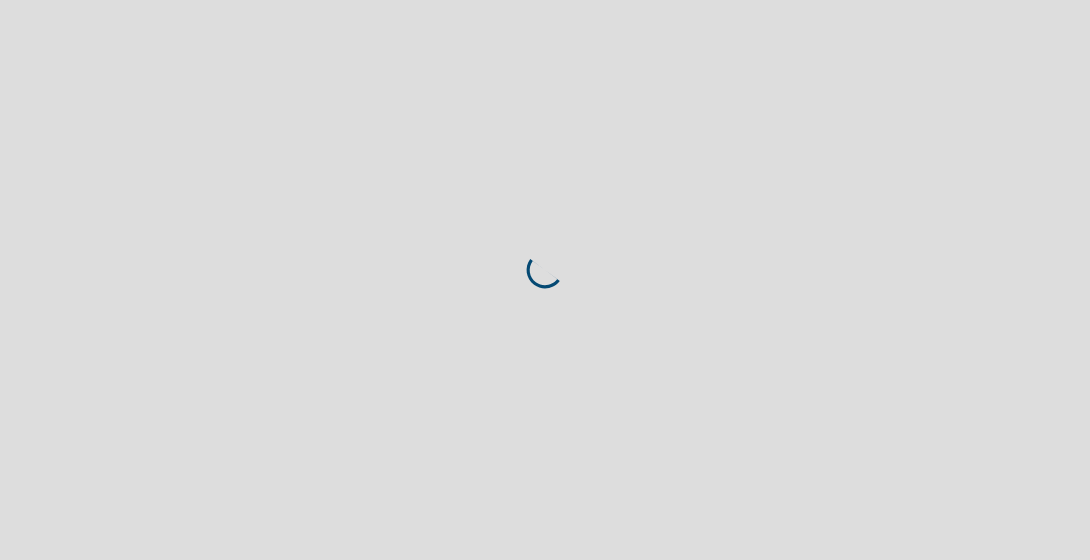 scroll, scrollTop: 0, scrollLeft: 0, axis: both 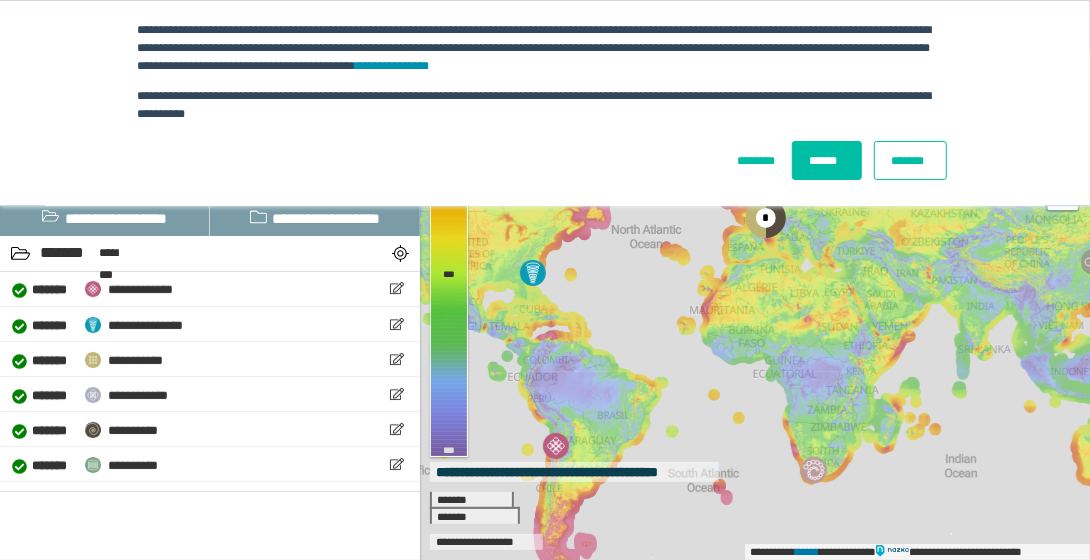 click on "******" at bounding box center [827, 160] 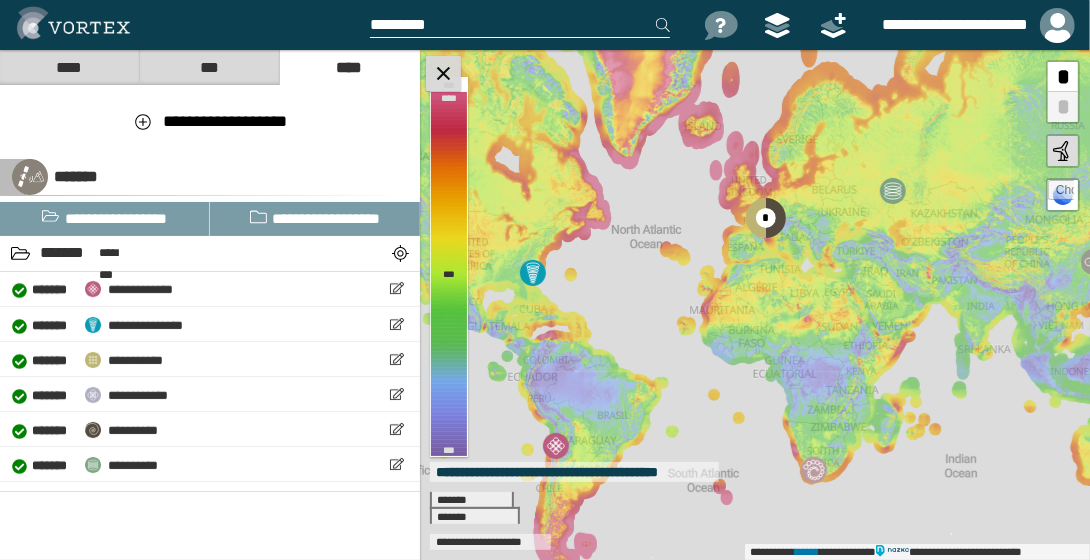 click at bounding box center (443, 73) 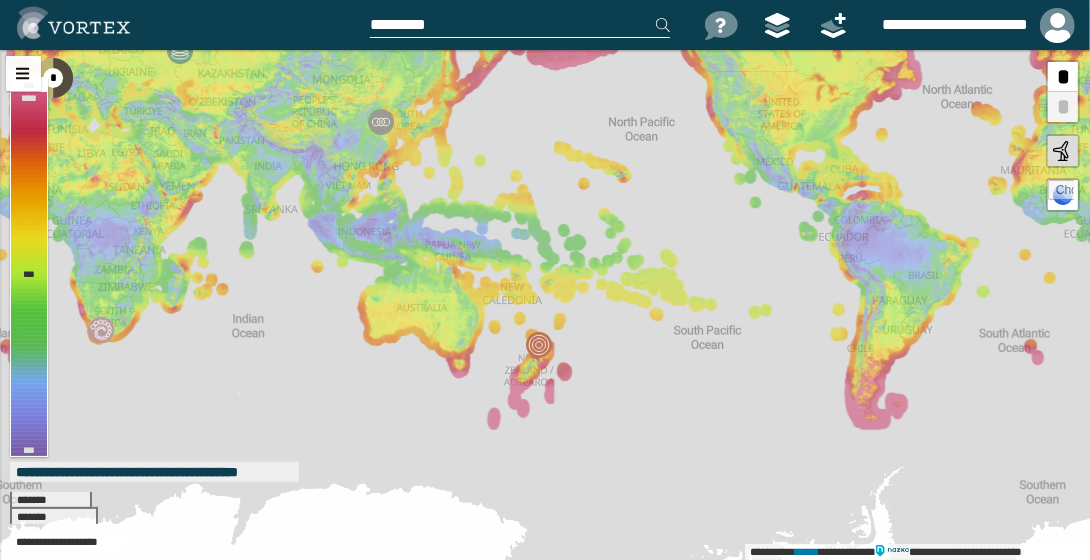 drag, startPoint x: 724, startPoint y: 422, endPoint x: 221, endPoint y: 280, distance: 522.65955 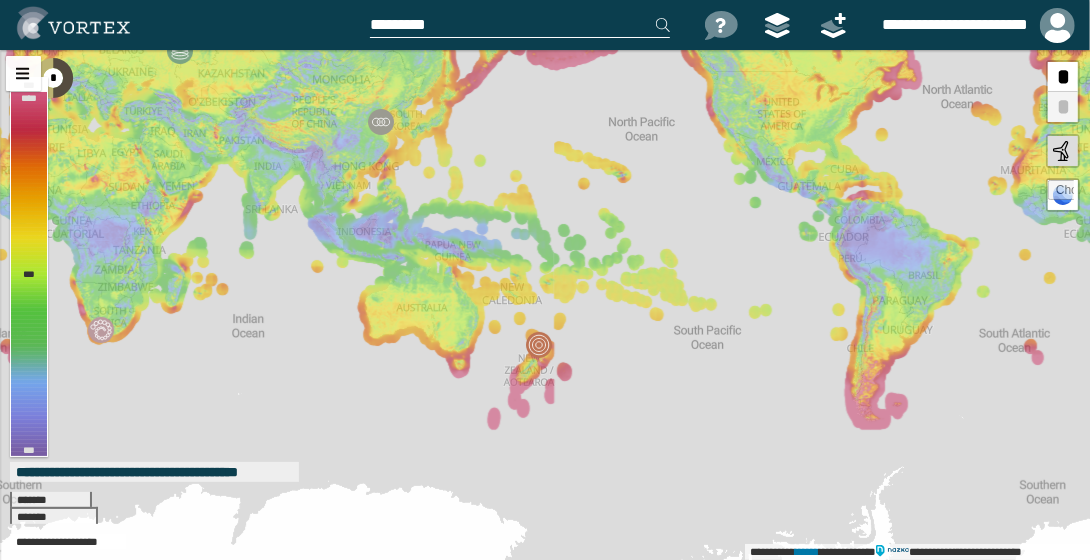 click on "**********" at bounding box center (545, 305) 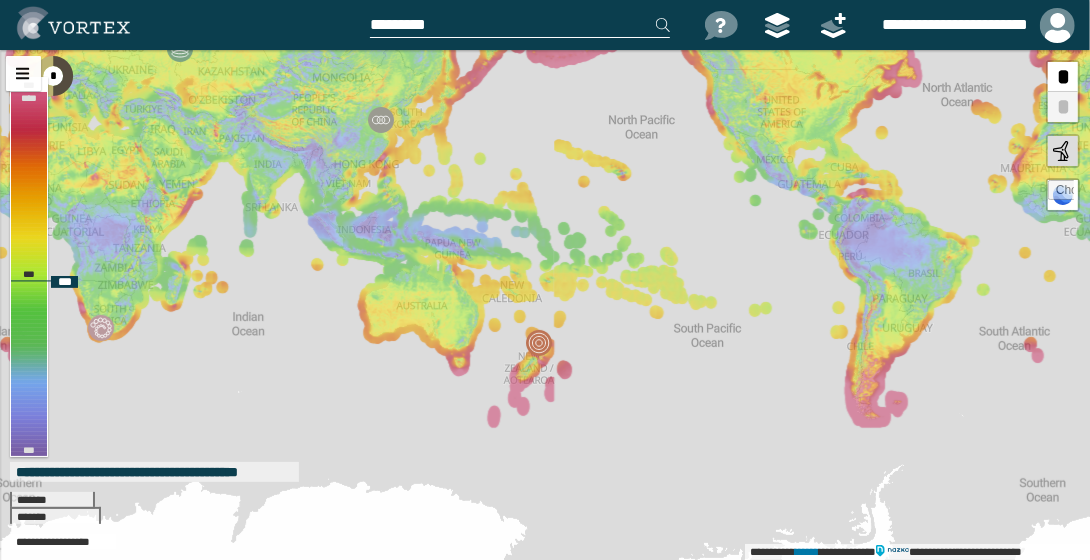 click on "*" at bounding box center [1063, 77] 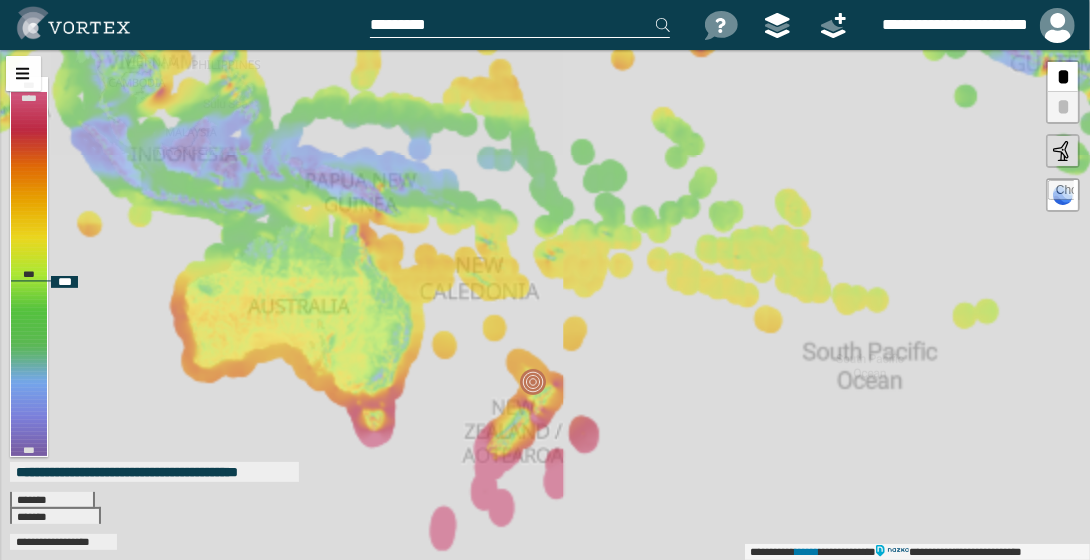 click on "*" at bounding box center (1063, 77) 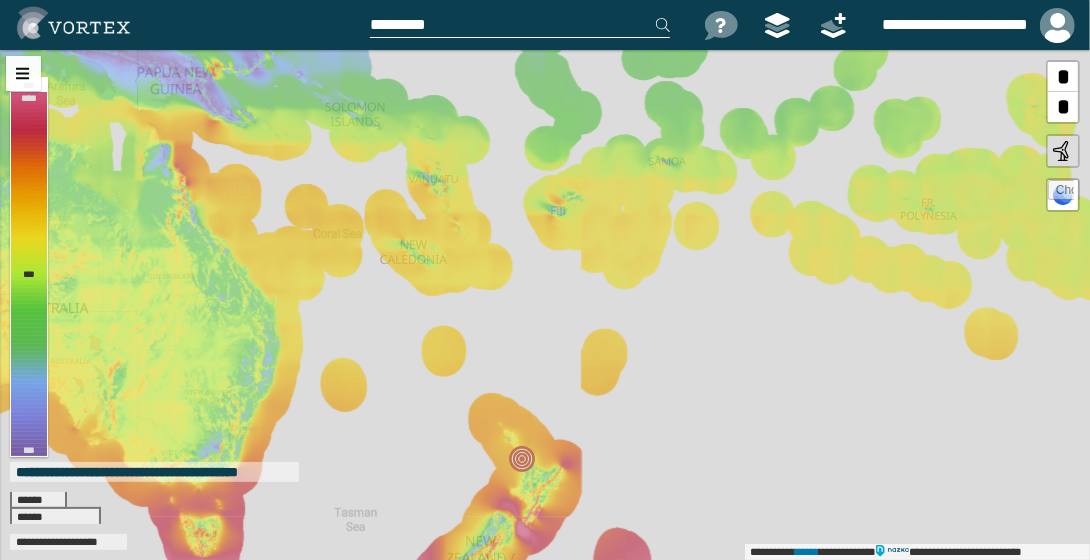 click at bounding box center (520, 25) 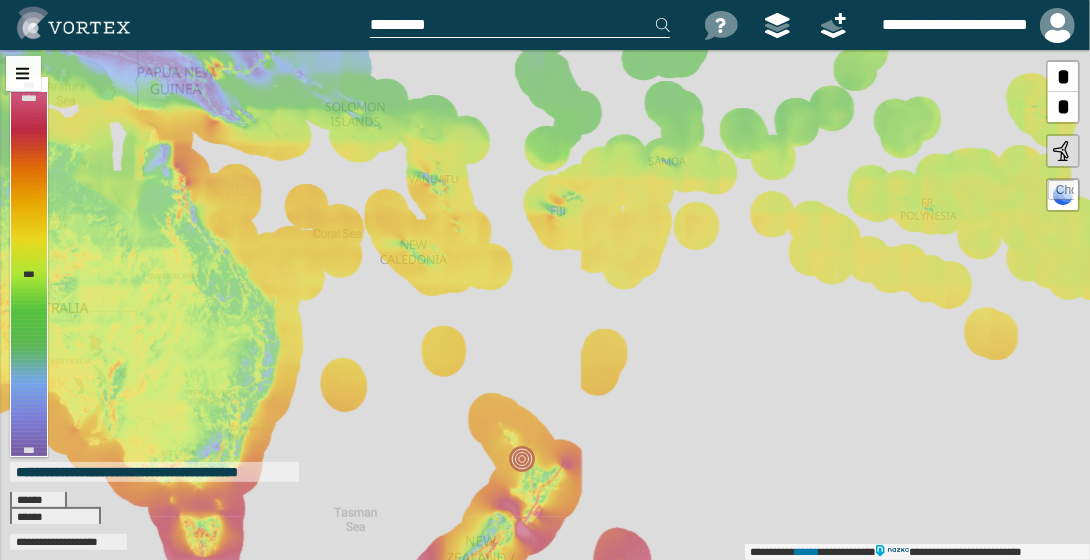 paste on "[REDACTED]" 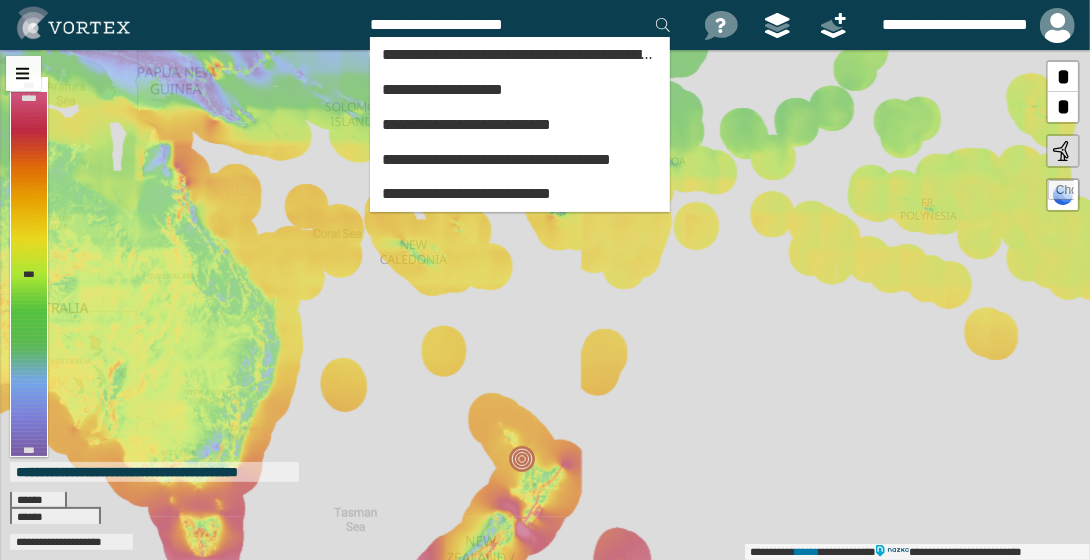 click on "[REDACTED]" at bounding box center (520, 25) 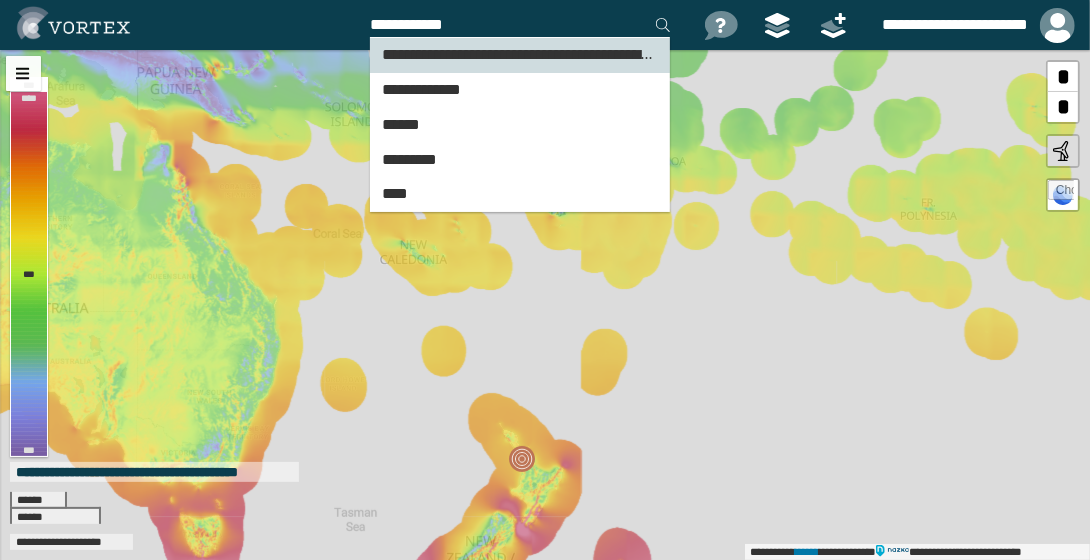 type on "**********" 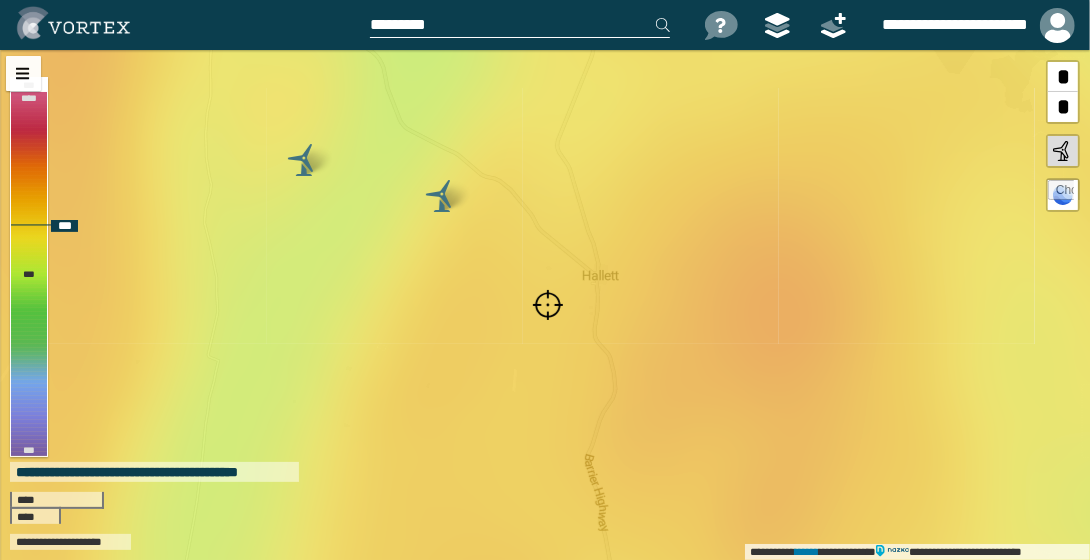 click on "*" at bounding box center [1063, 107] 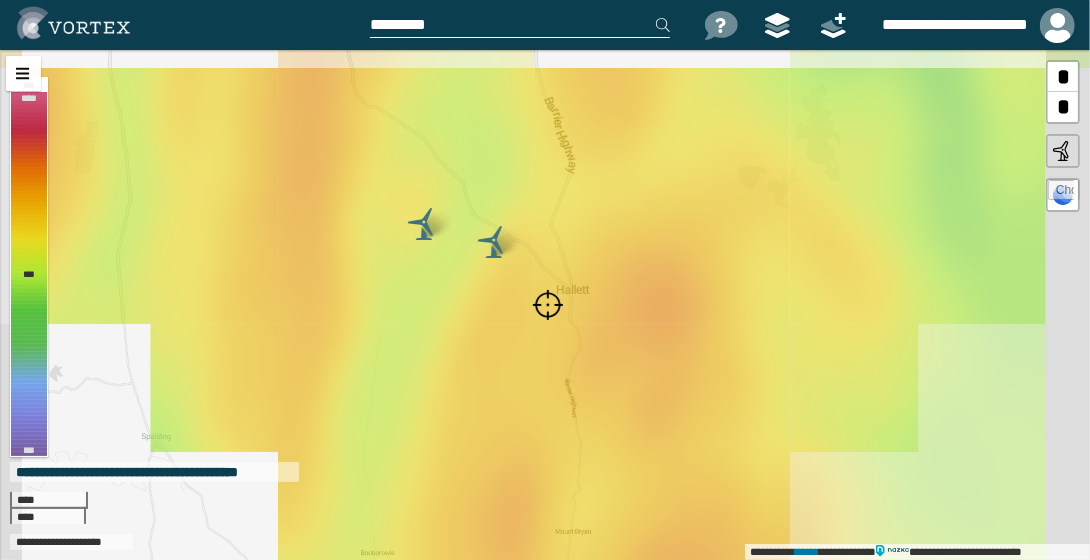 click on "*" at bounding box center [1063, 107] 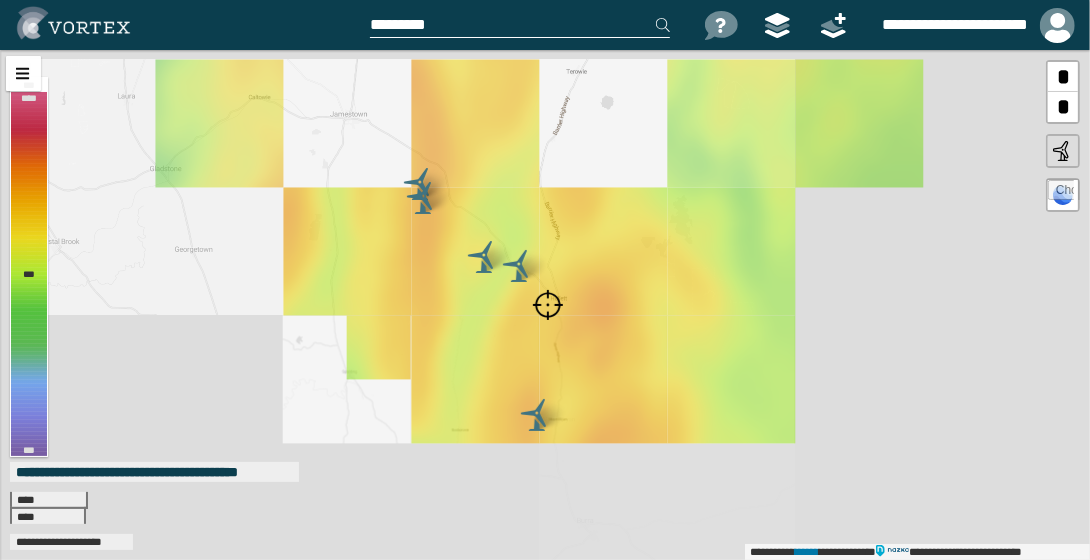 click on "*" at bounding box center [1063, 107] 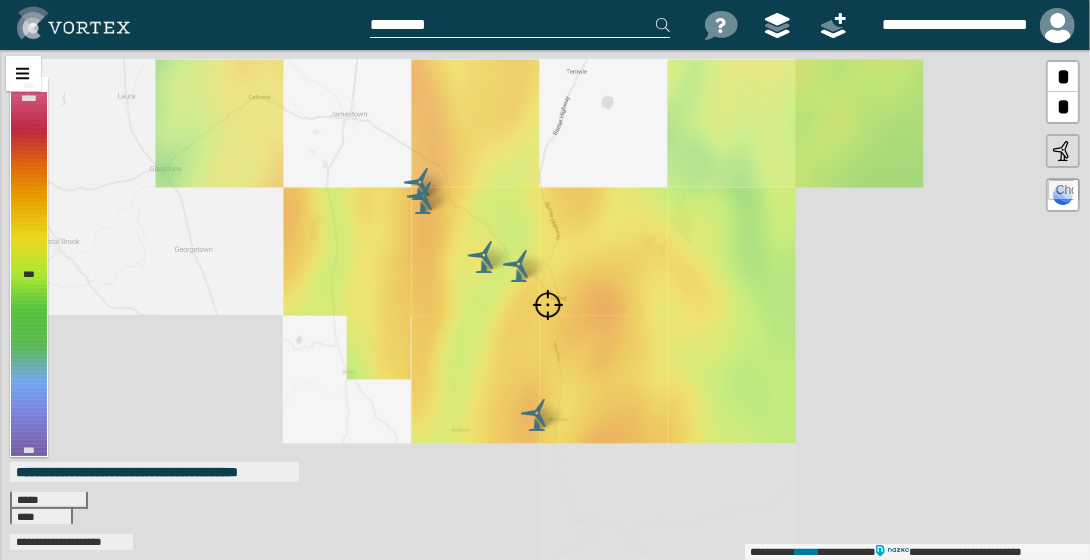 click on "*" at bounding box center [1063, 107] 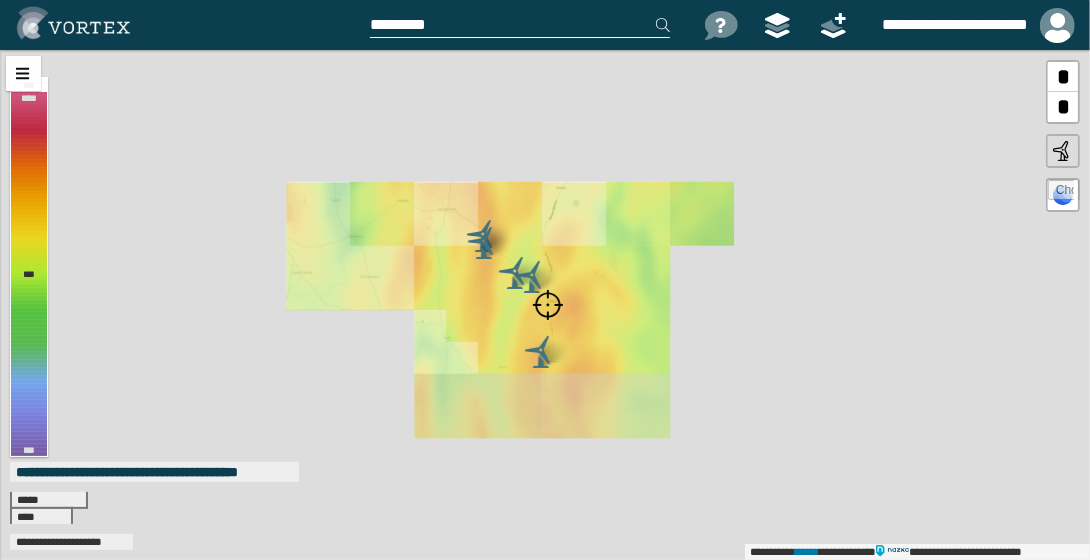 click on "*" at bounding box center (1063, 107) 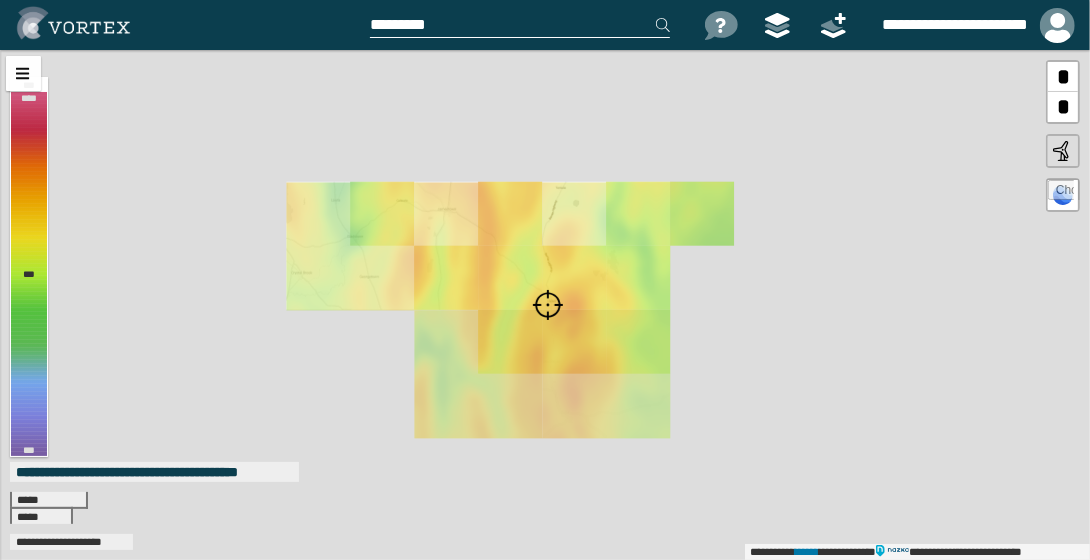 click on "*" at bounding box center [1063, 107] 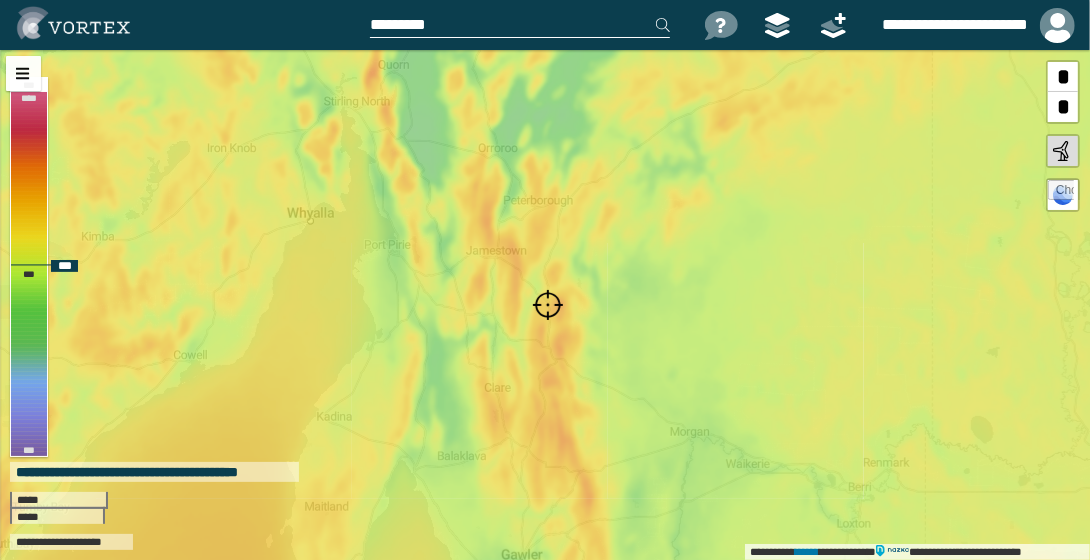 click on "*" at bounding box center (1063, 77) 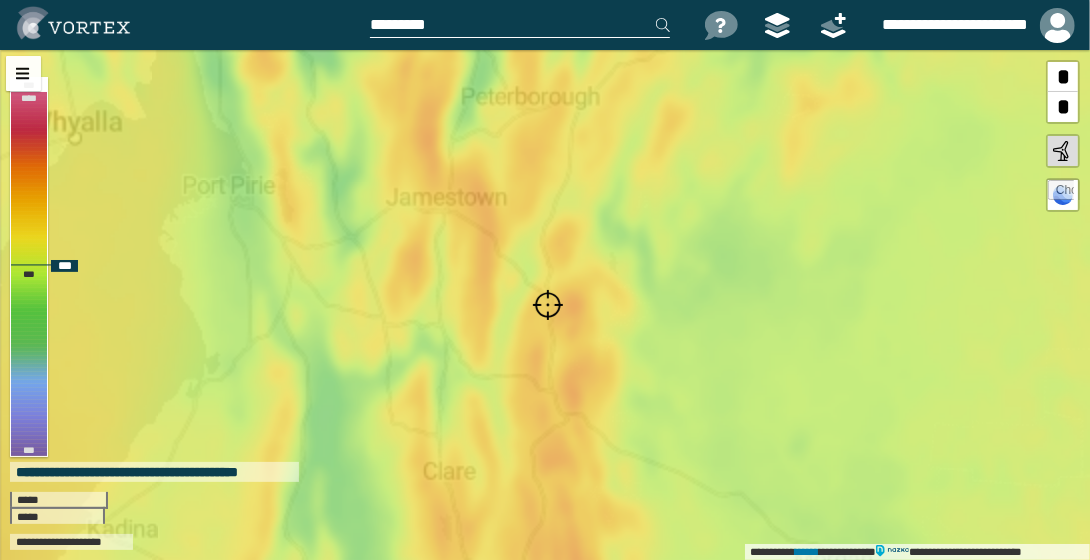 click on "*" at bounding box center [1063, 77] 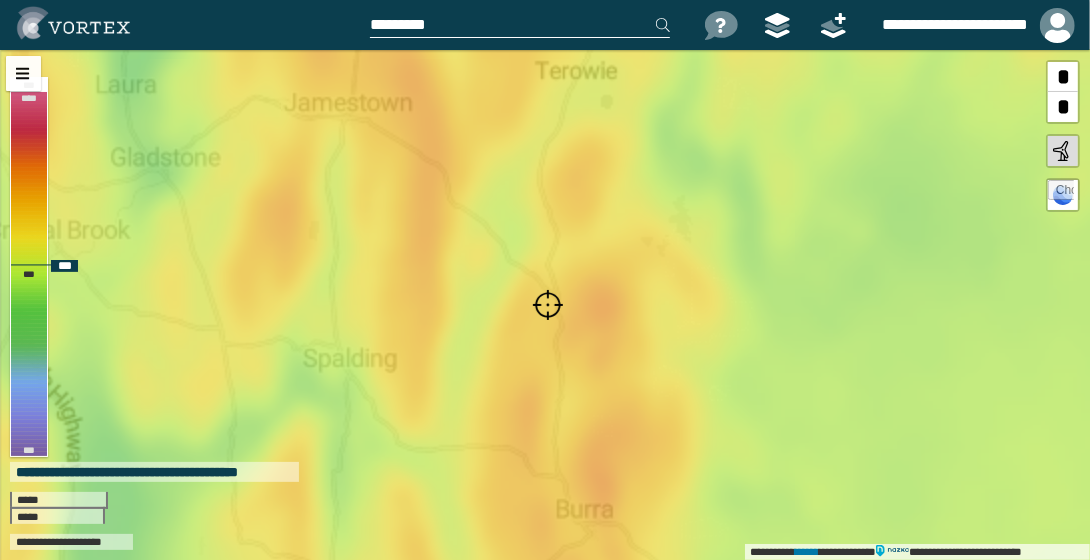 click on "*" at bounding box center [1063, 77] 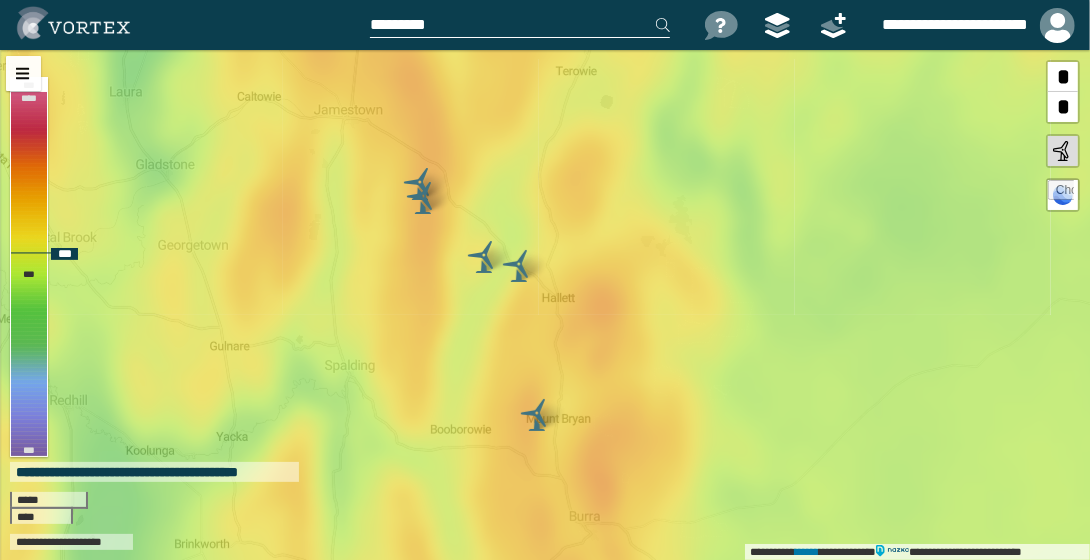 click at bounding box center (519, 266) 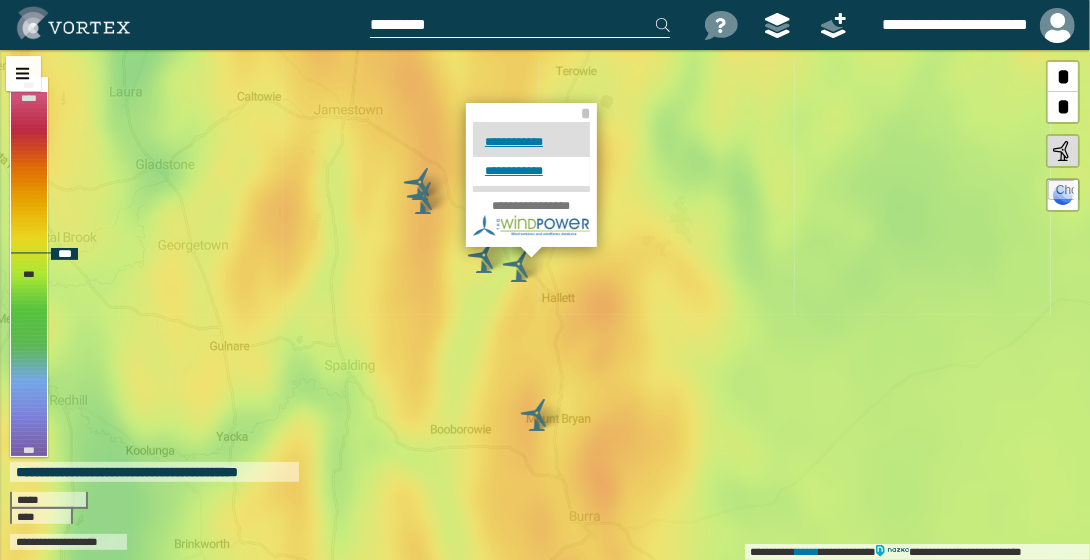 click on "**********" at bounding box center (531, 171) 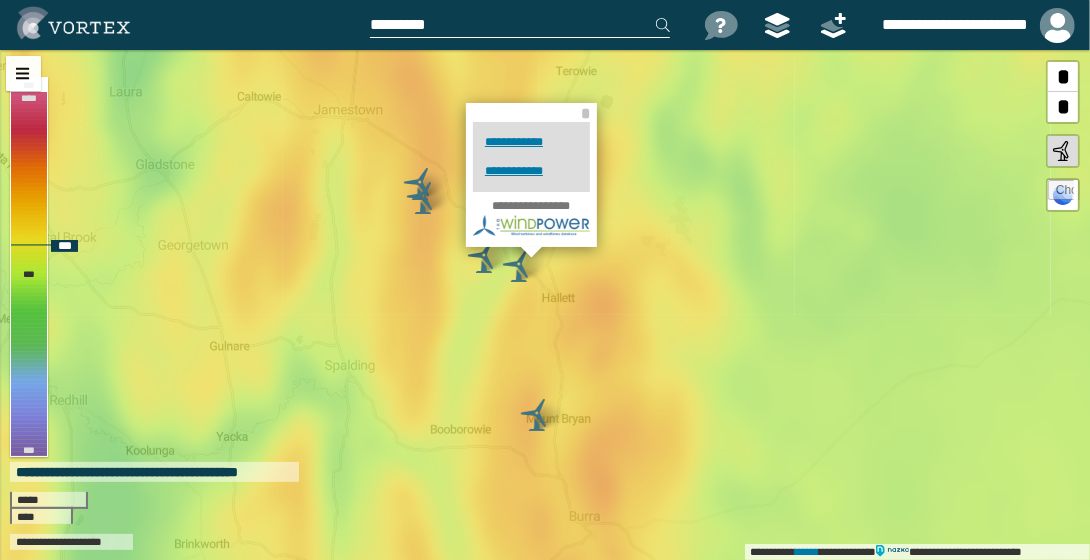 click at bounding box center [519, 266] 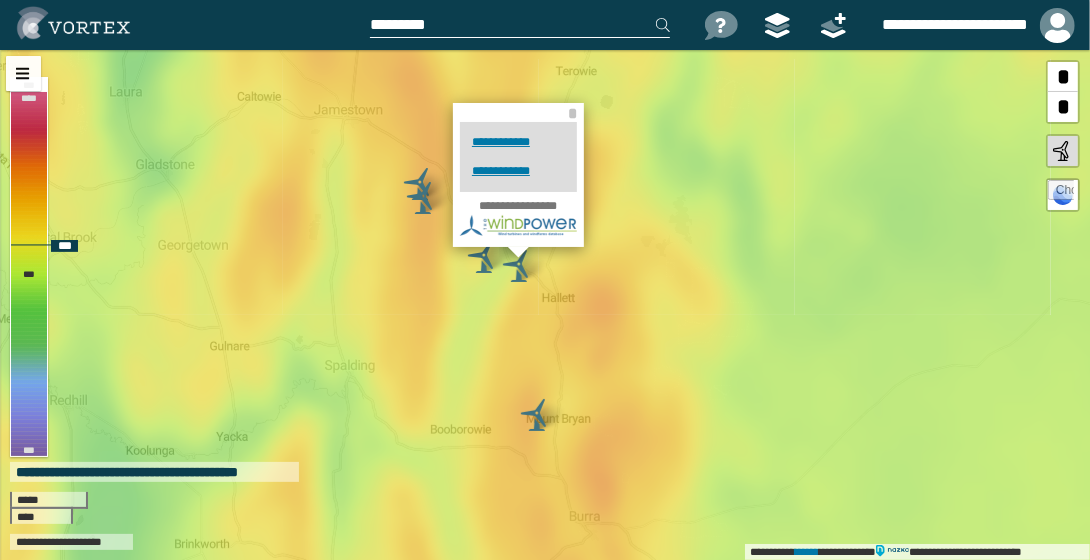 click at bounding box center [519, 266] 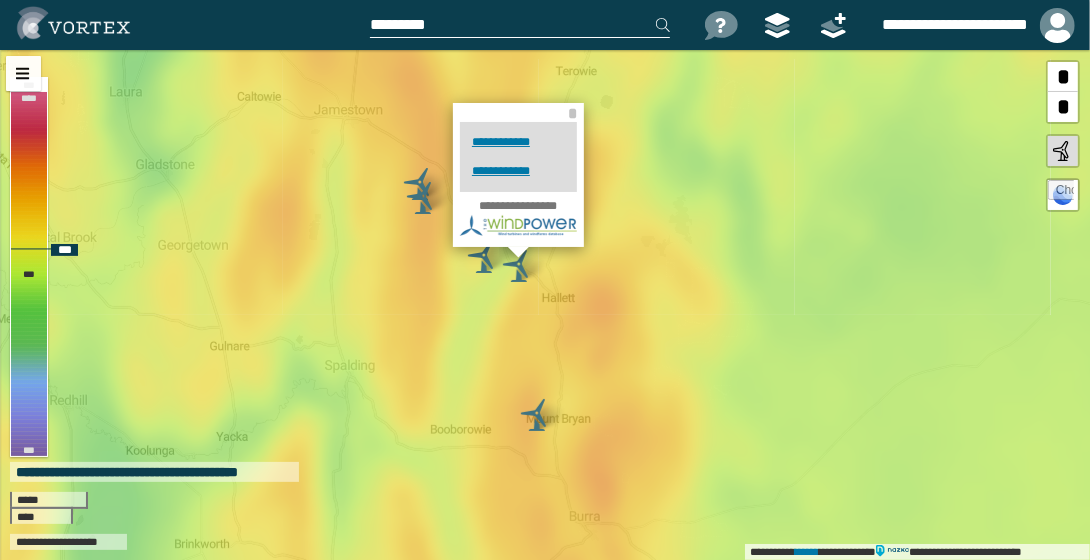 click at bounding box center (519, 266) 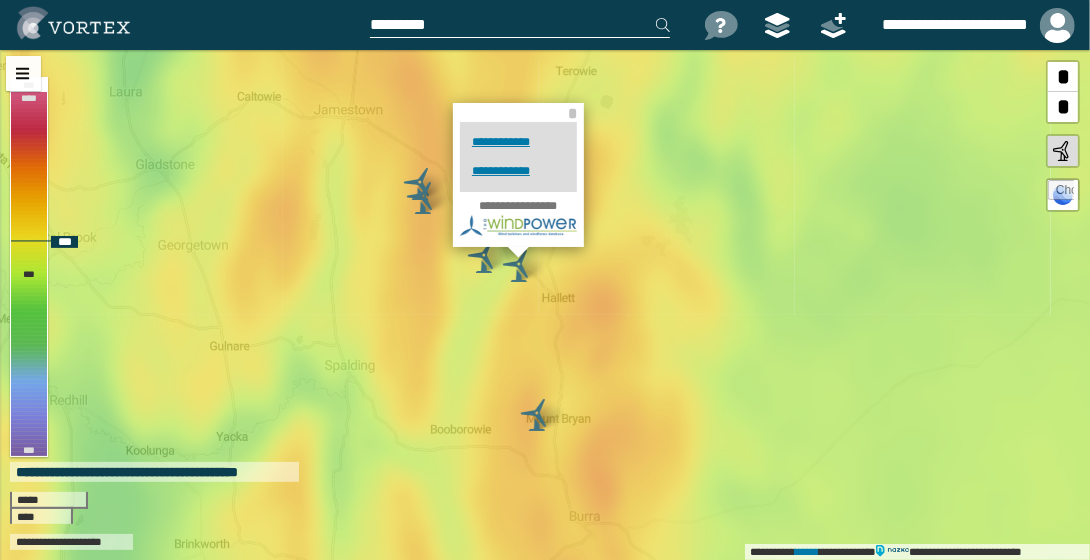 click at bounding box center [519, 266] 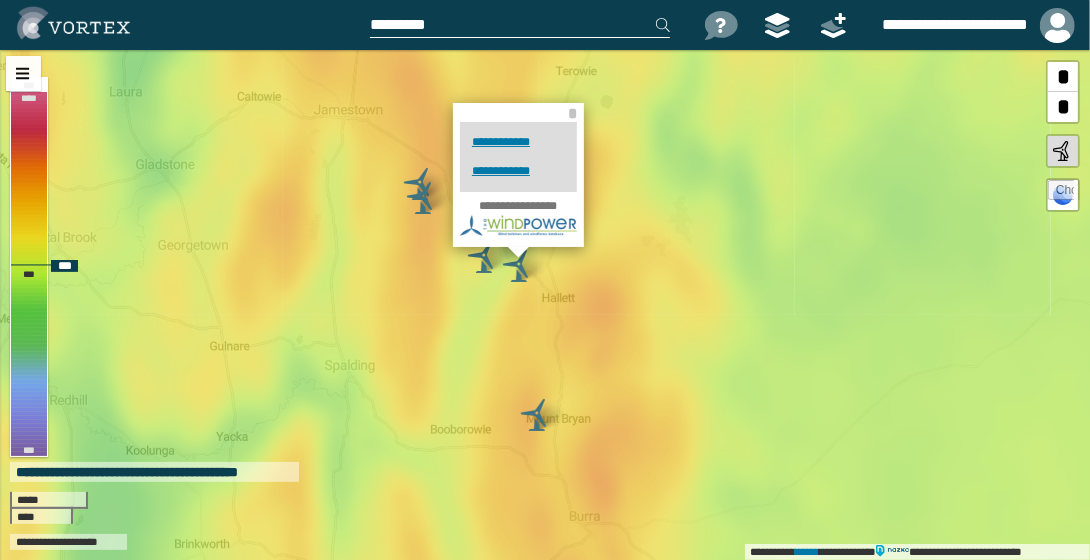 click on "*" at bounding box center (1063, 77) 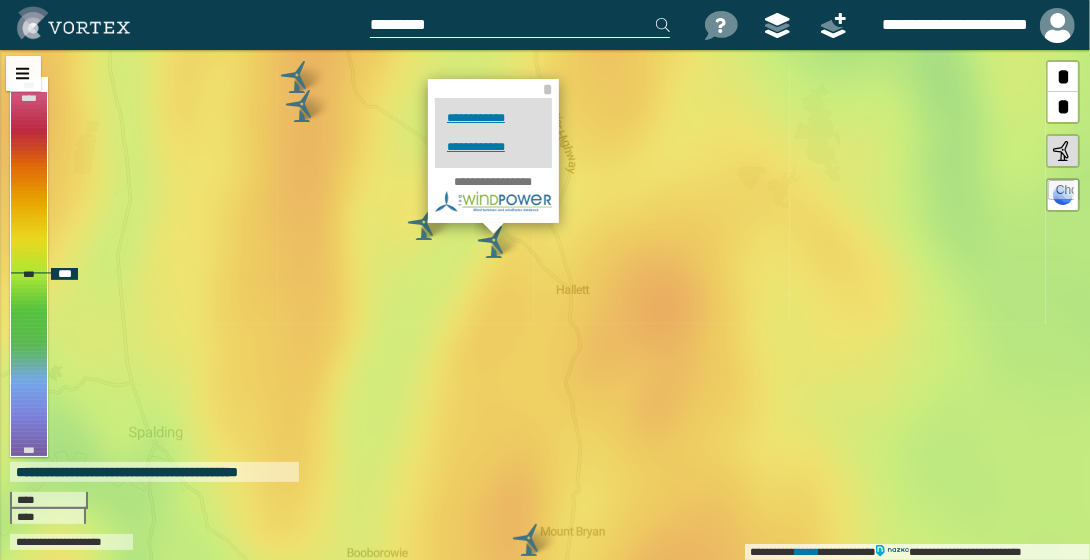 click on "*" at bounding box center [1063, 107] 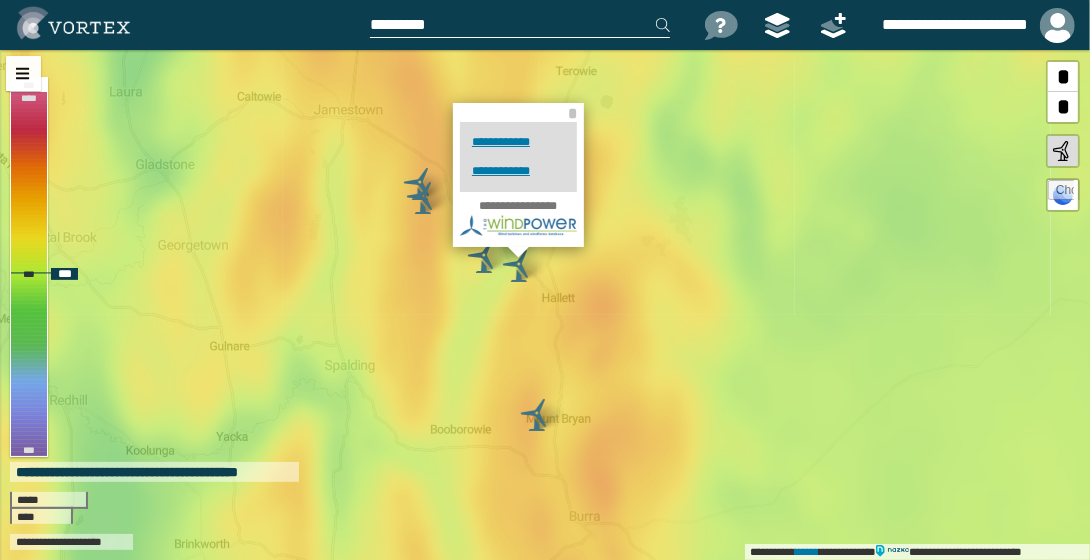 click on "*" at bounding box center [1063, 107] 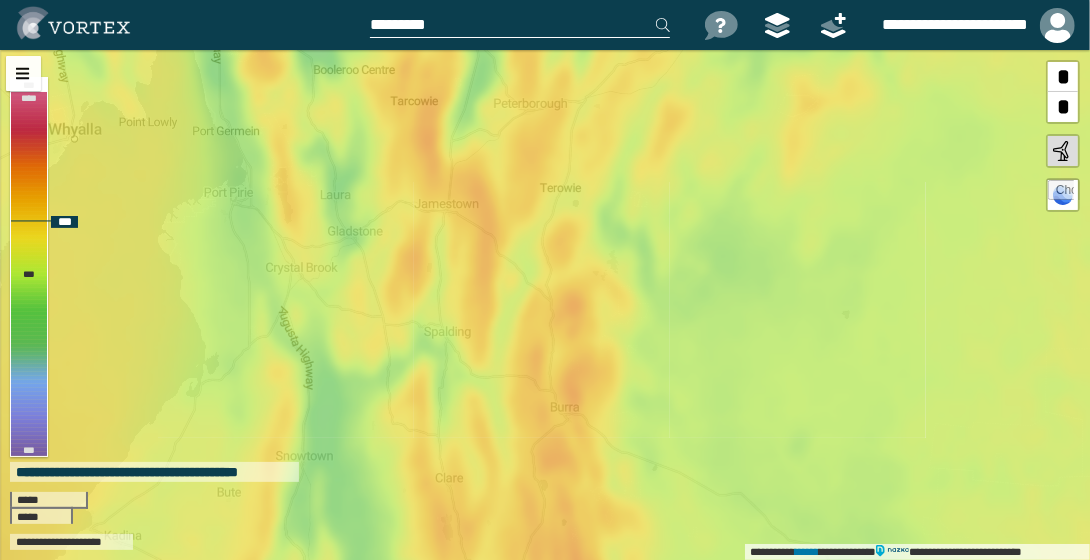 click on "**********" at bounding box center (545, 305) 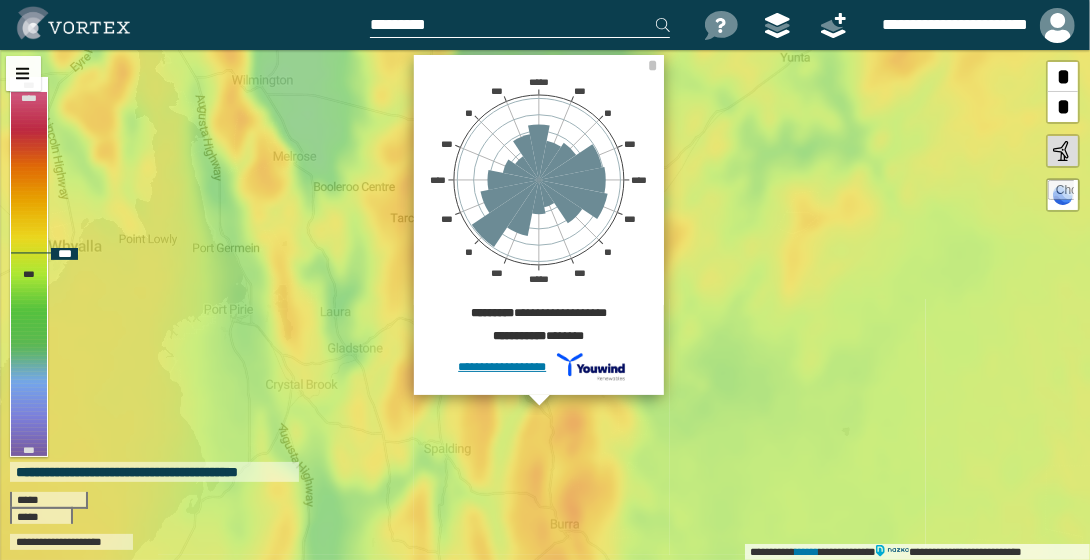 click on "*" at bounding box center (1063, 77) 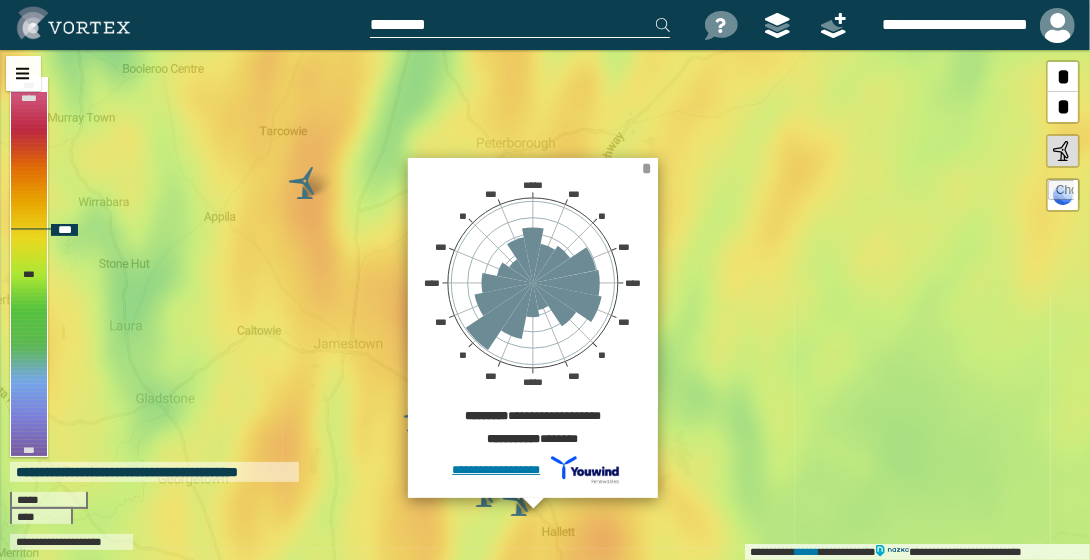 click on "*" at bounding box center (647, 168) 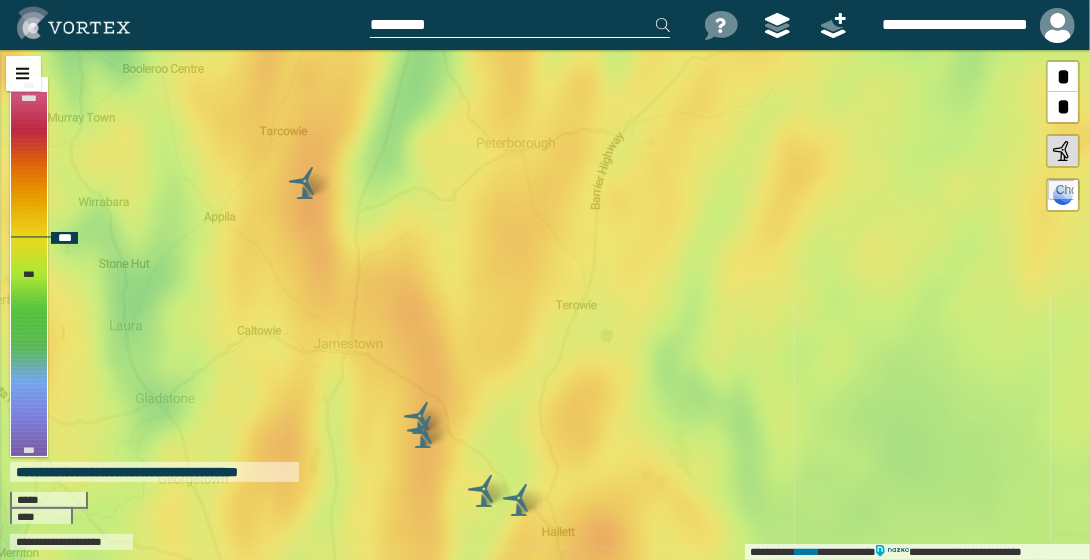 click at bounding box center (484, 491) 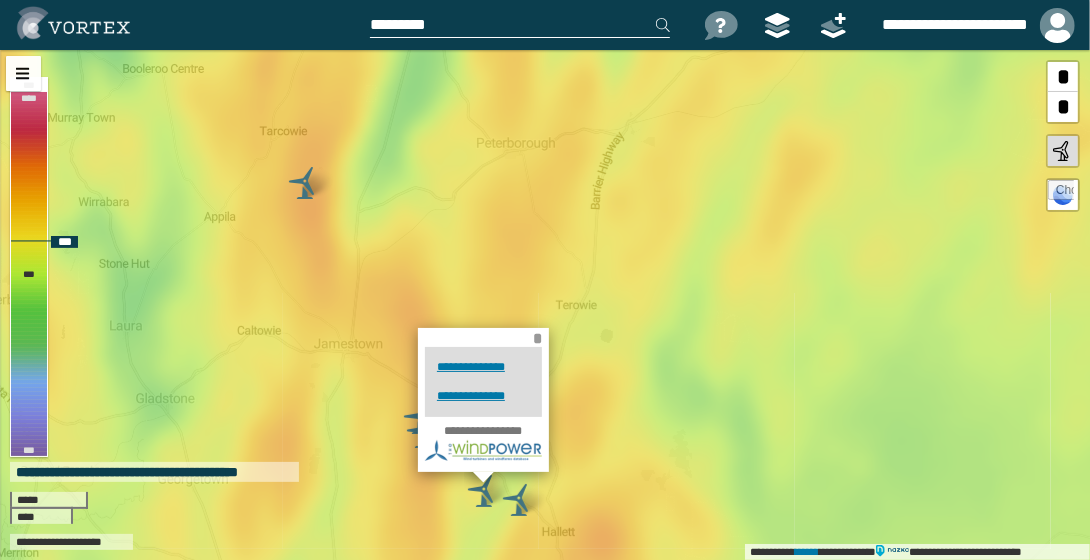 click on "*" at bounding box center [538, 338] 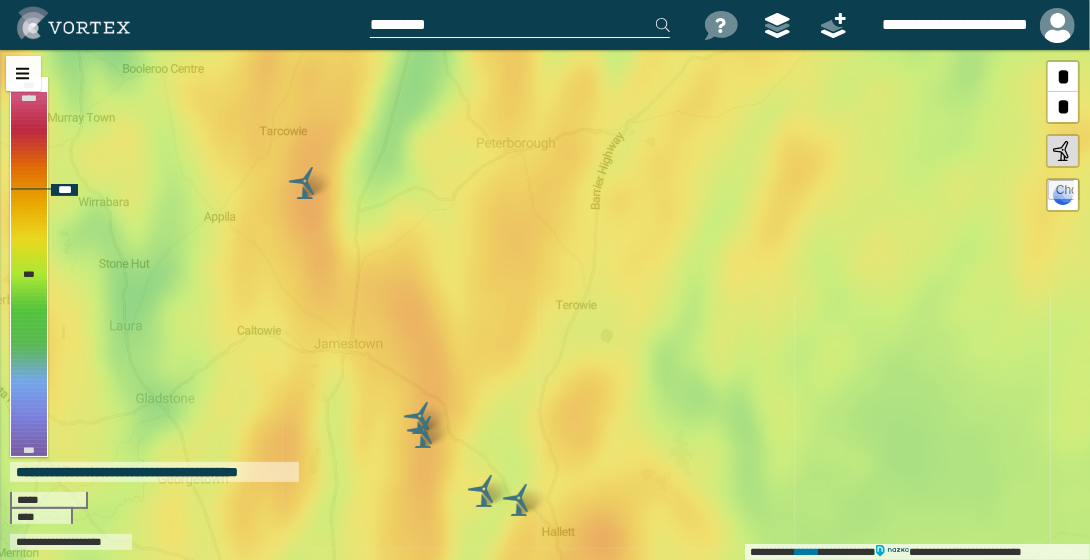 click at bounding box center [423, 432] 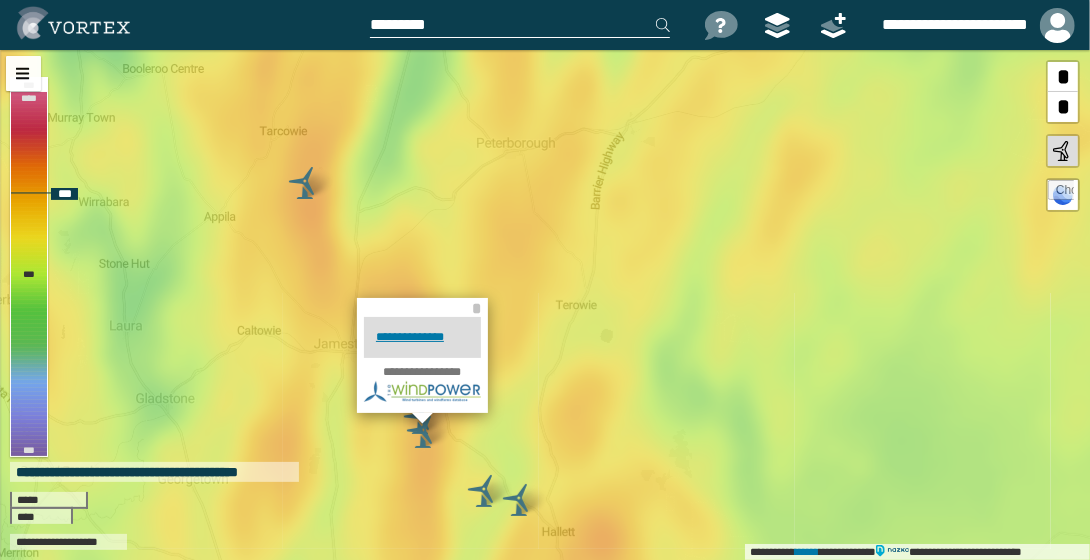click at bounding box center (423, 432) 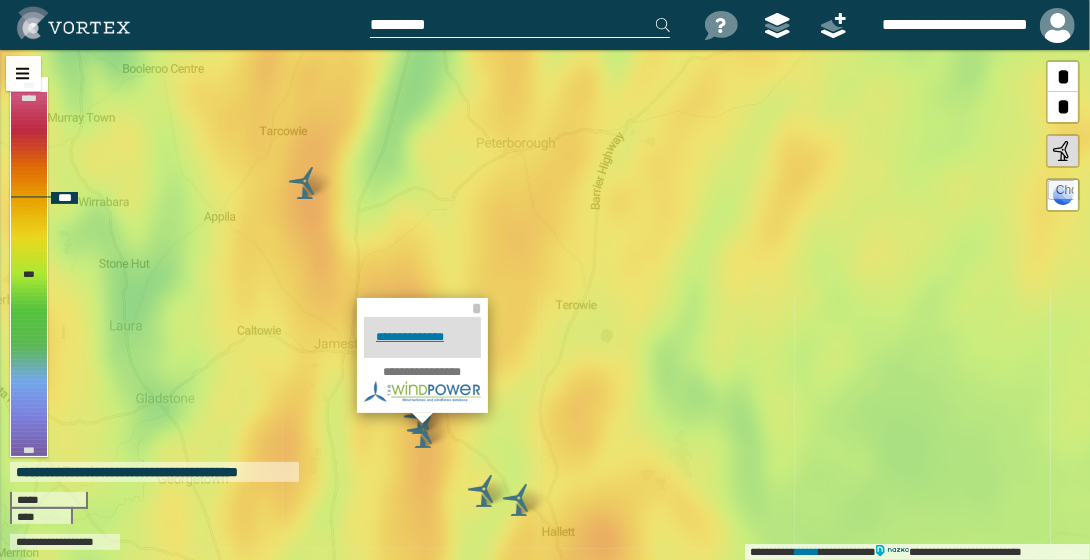 click at bounding box center [420, 418] 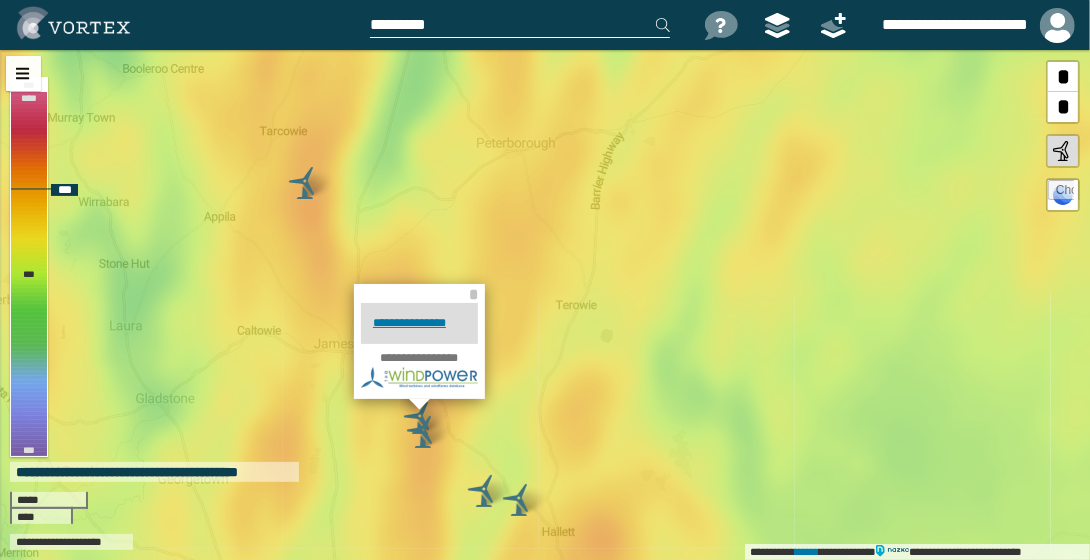 click at bounding box center [420, 418] 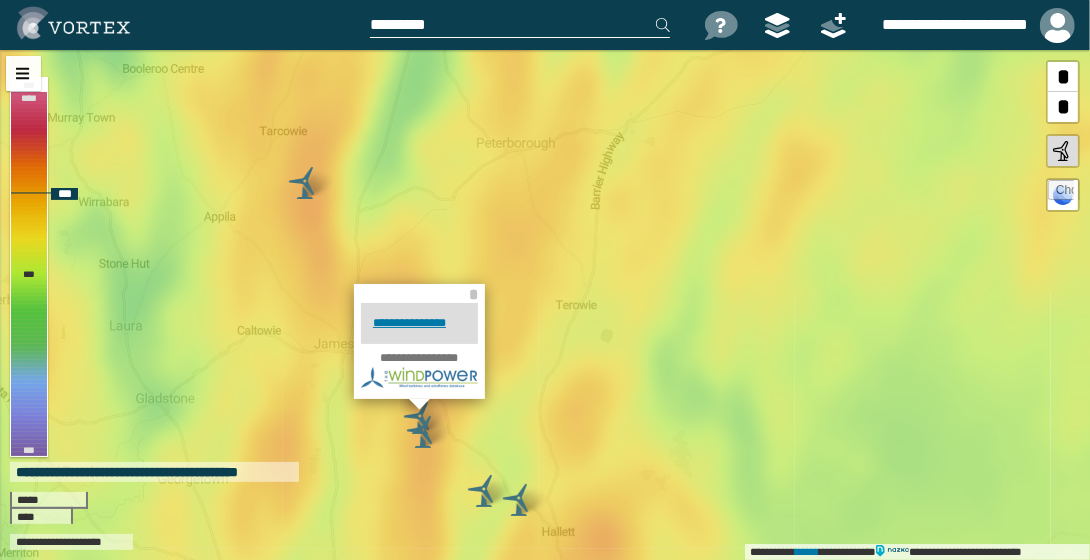 click at bounding box center (420, 418) 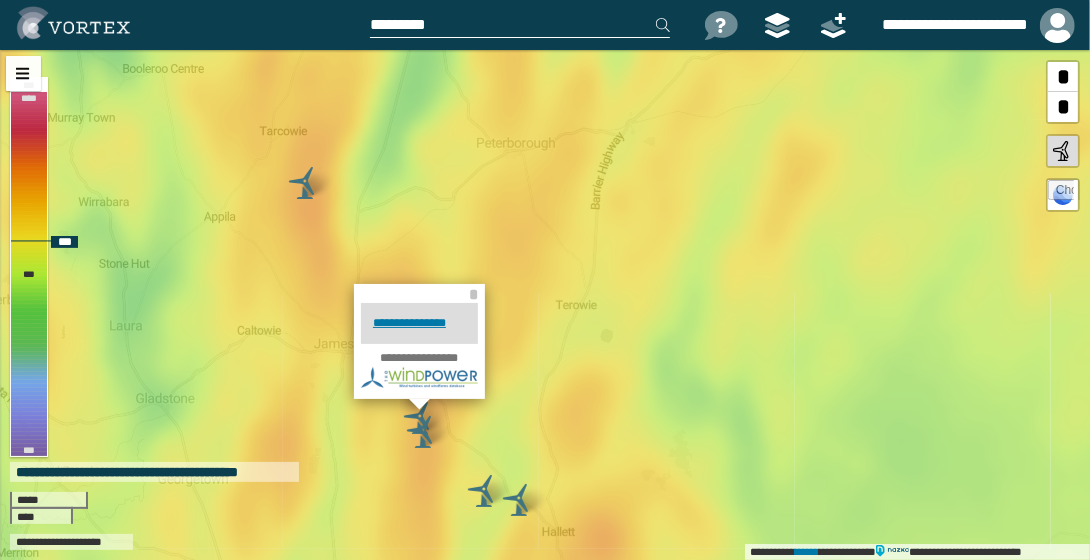 click on "*" at bounding box center [1063, 77] 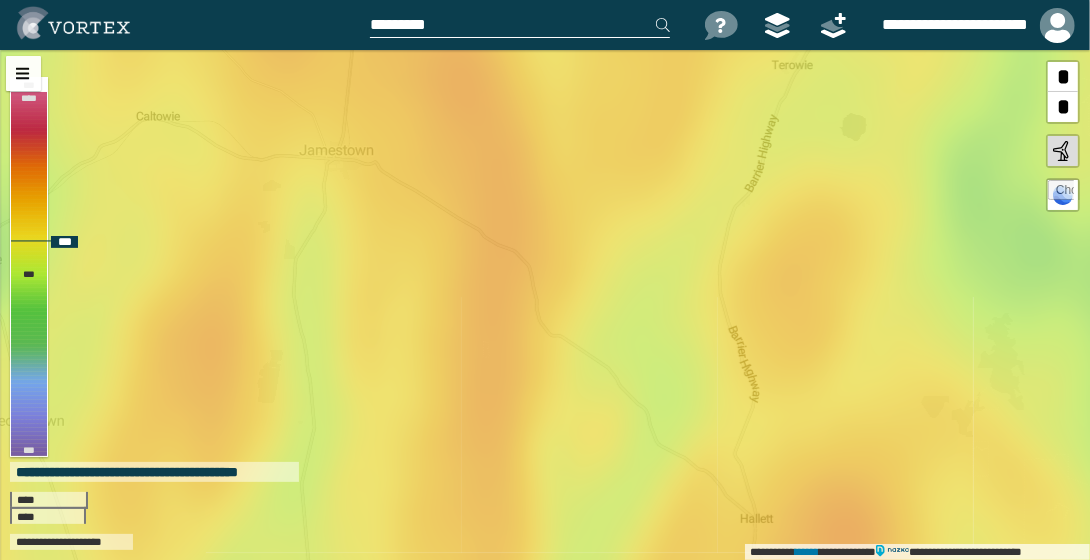 drag, startPoint x: 607, startPoint y: 412, endPoint x: 792, endPoint y: 172, distance: 303.0264 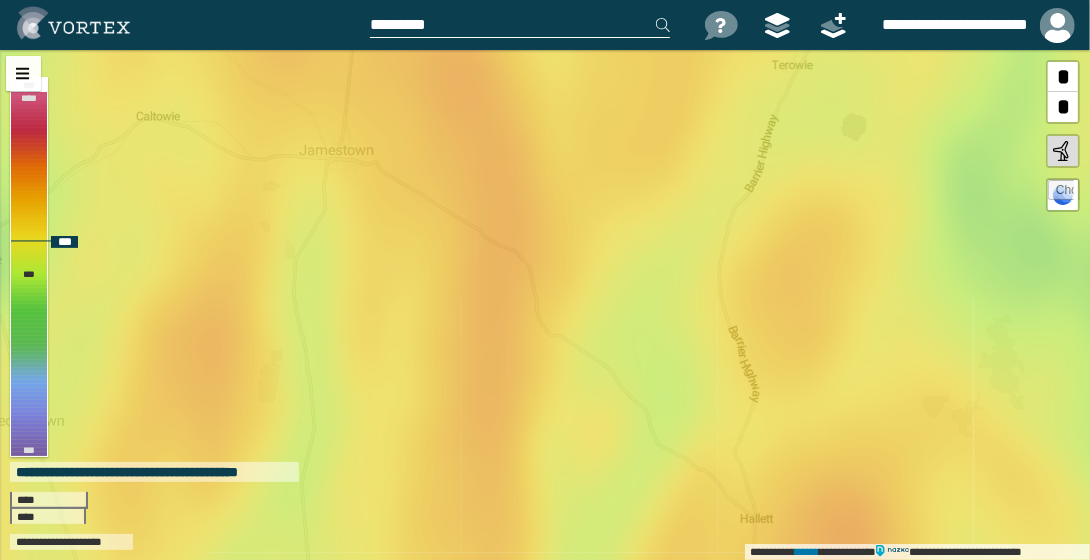 click on "**********" at bounding box center (545, 305) 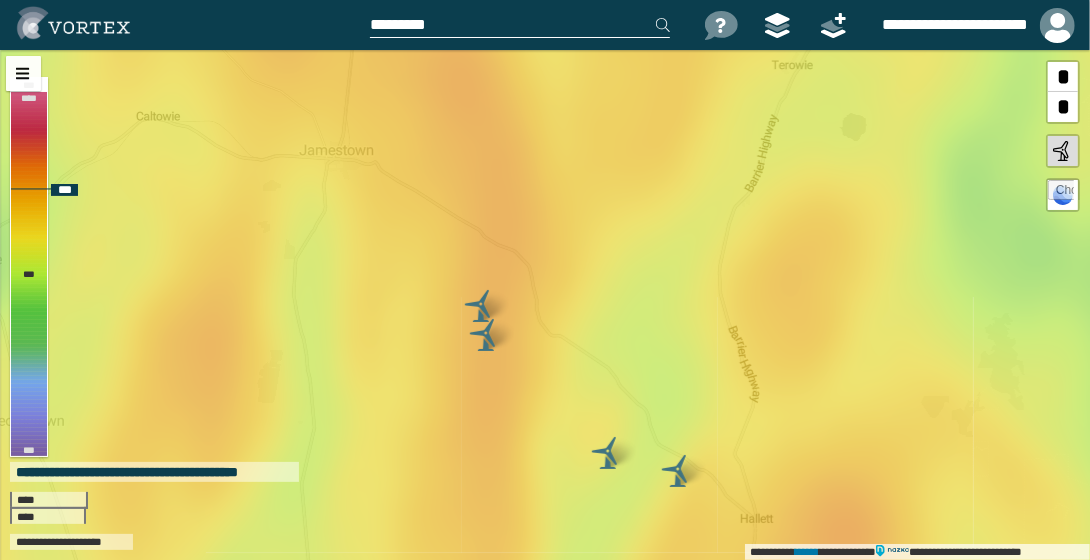 click at bounding box center [481, 306] 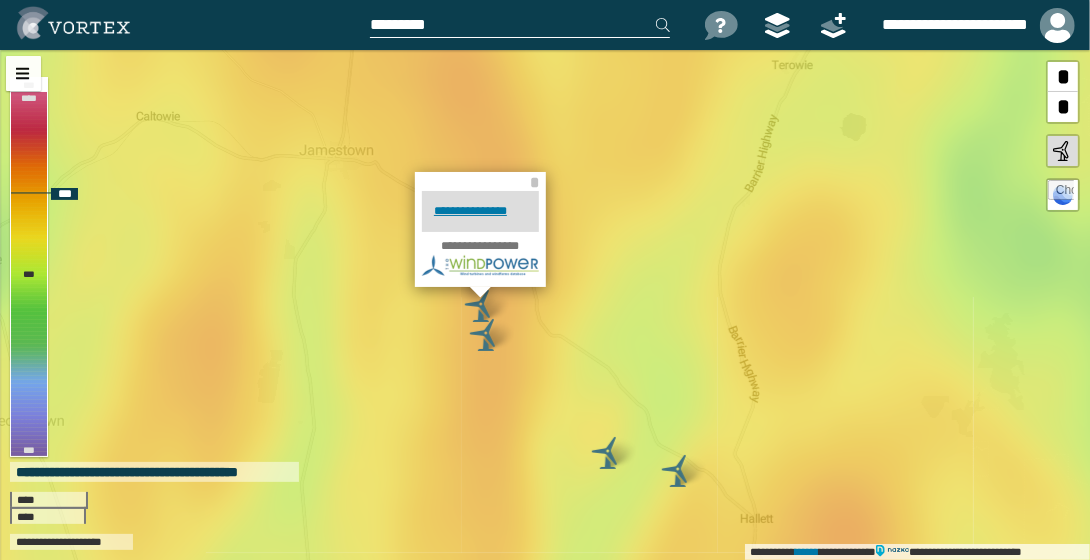 click at bounding box center (481, 306) 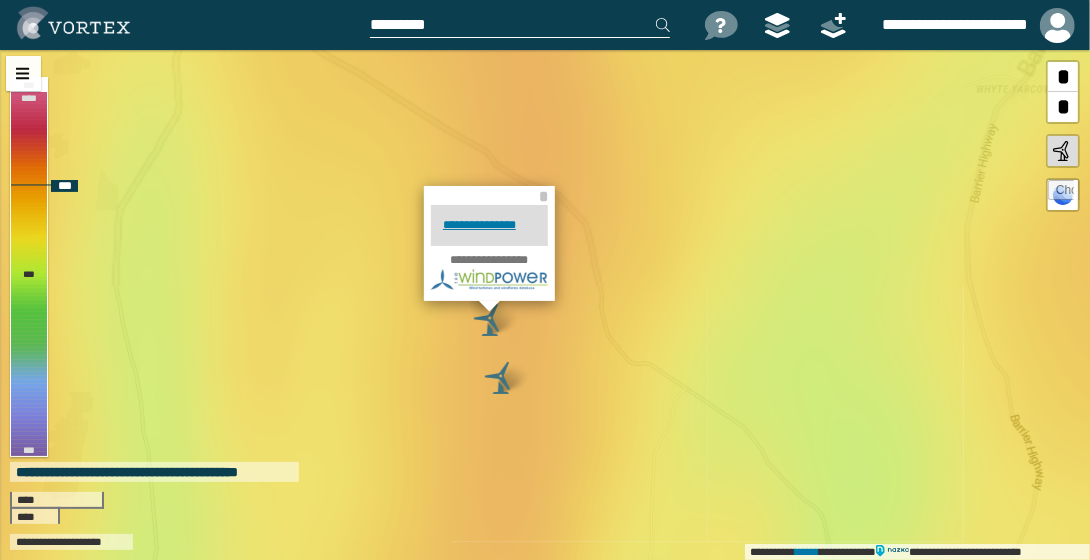 click on "[REDACTED]
[REDACTED]
* * * [REDACTED] [REDACTED] [REDACTED] [REDACTED] [REDACTED] [REDACTED] [REDACTED] [REDACTED] [REDACTED] [REDACTED]" at bounding box center [545, 305] 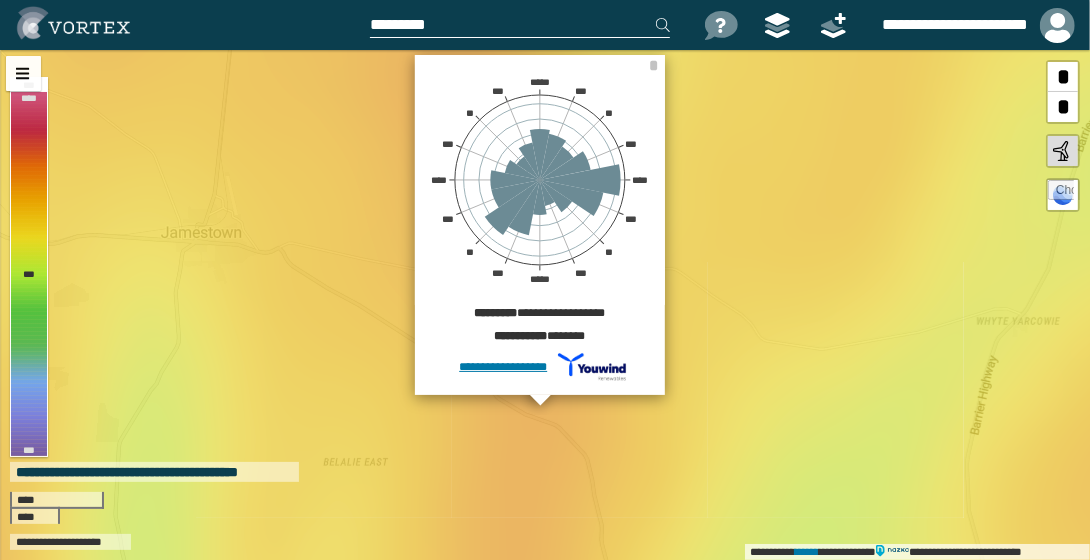 click at bounding box center [520, 25] 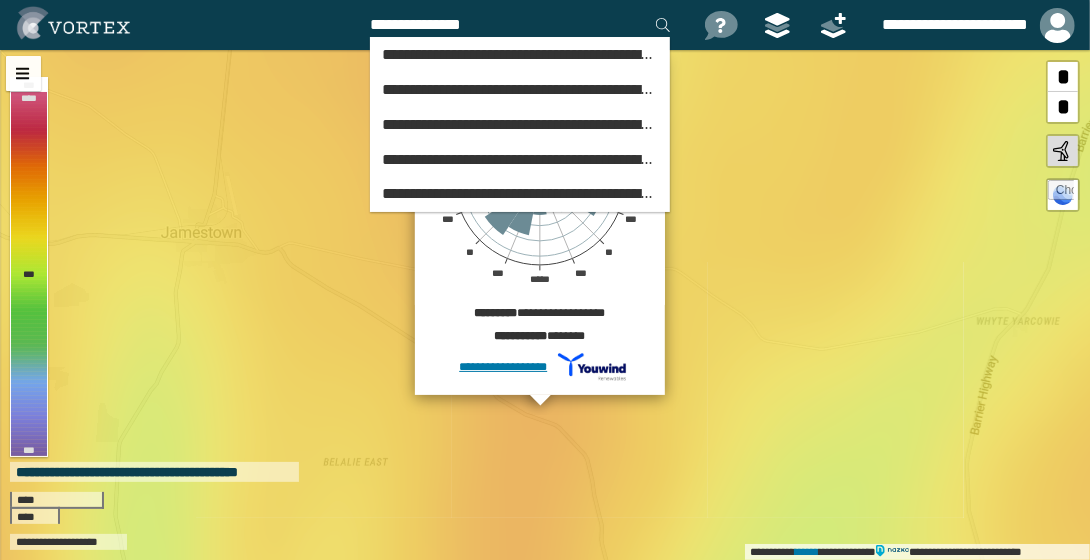 click on "[REDACTED]" at bounding box center (520, 25) 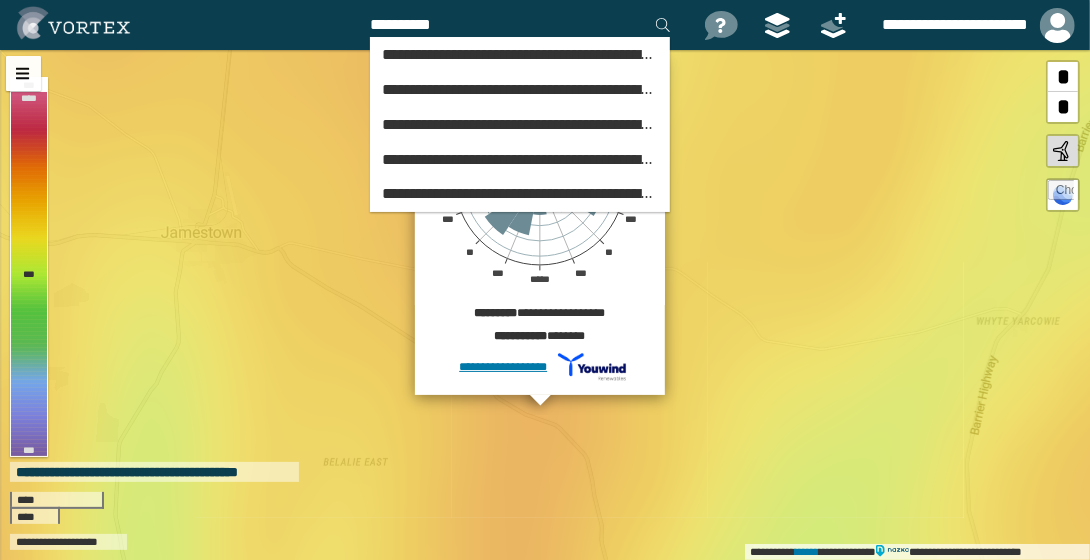 type on "**********" 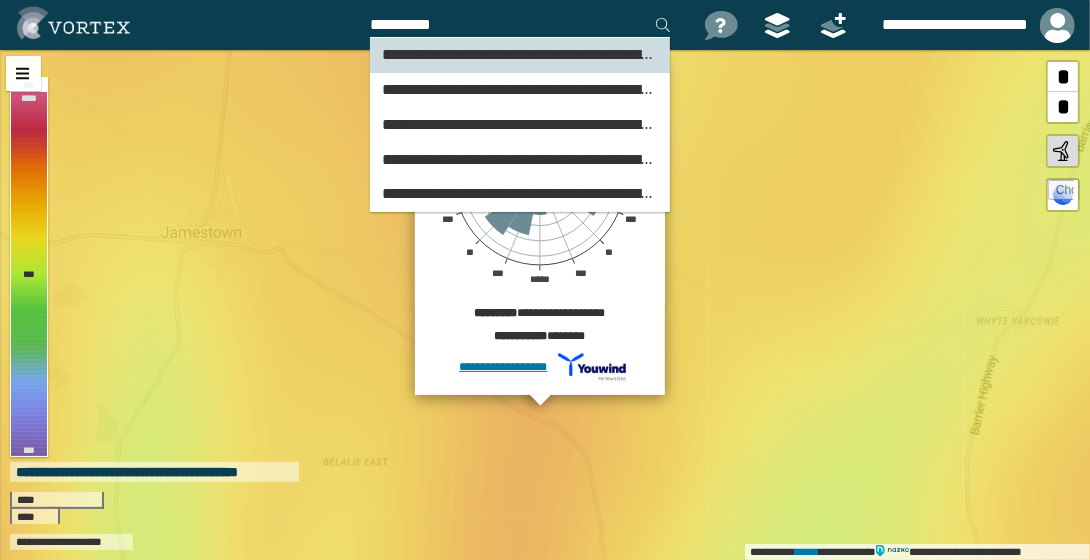 click on "[REDACTED]" at bounding box center (581, 54) 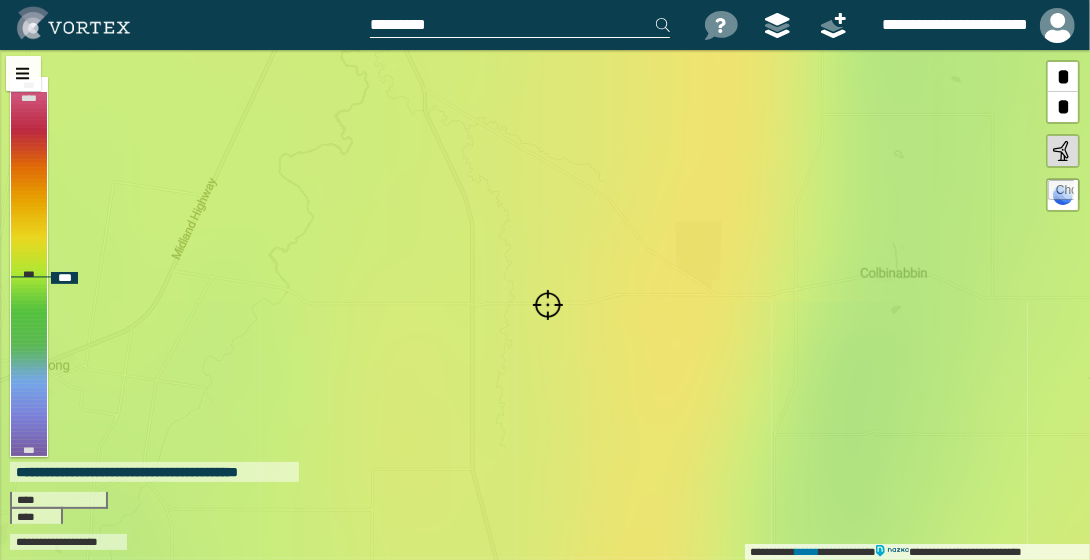 click on "*" at bounding box center [1063, 107] 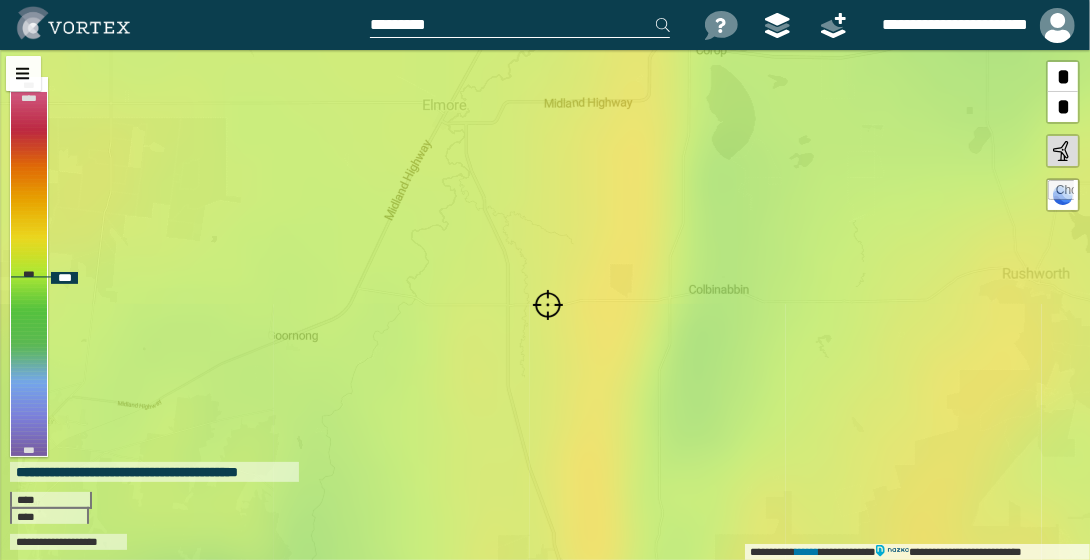 click on "*" at bounding box center [1063, 107] 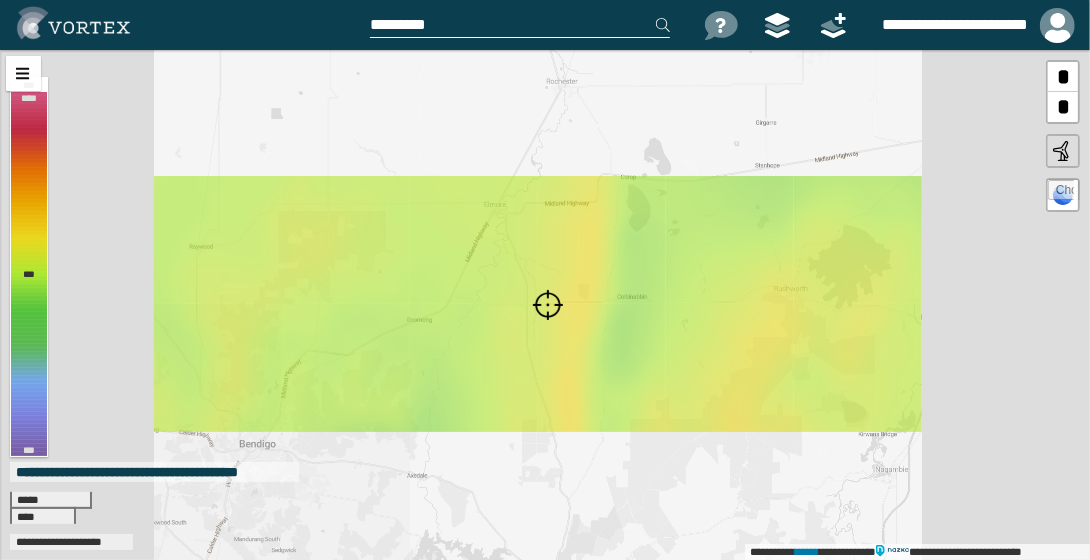 click on "*" at bounding box center [1063, 107] 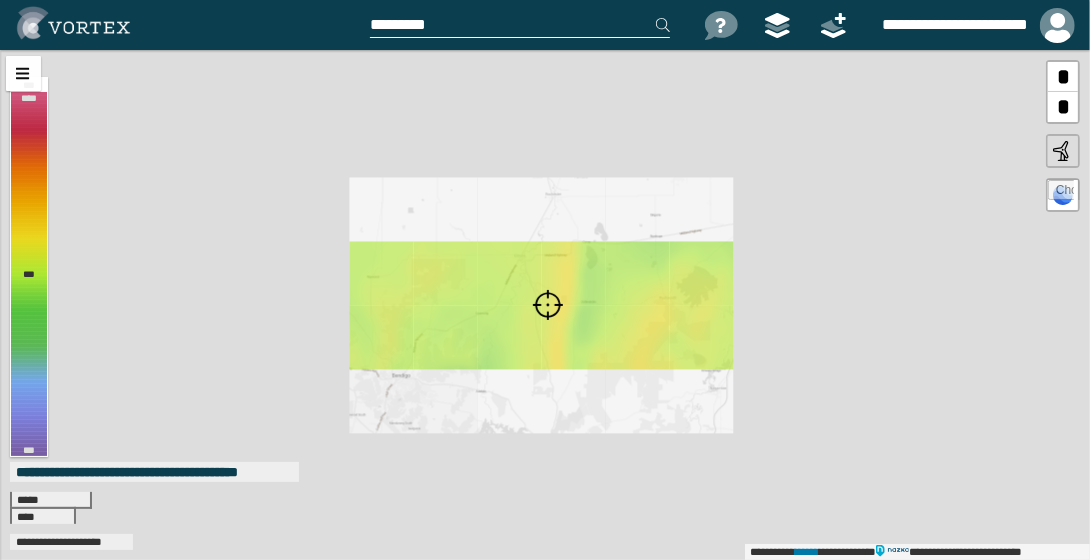 click on "*" at bounding box center [1063, 107] 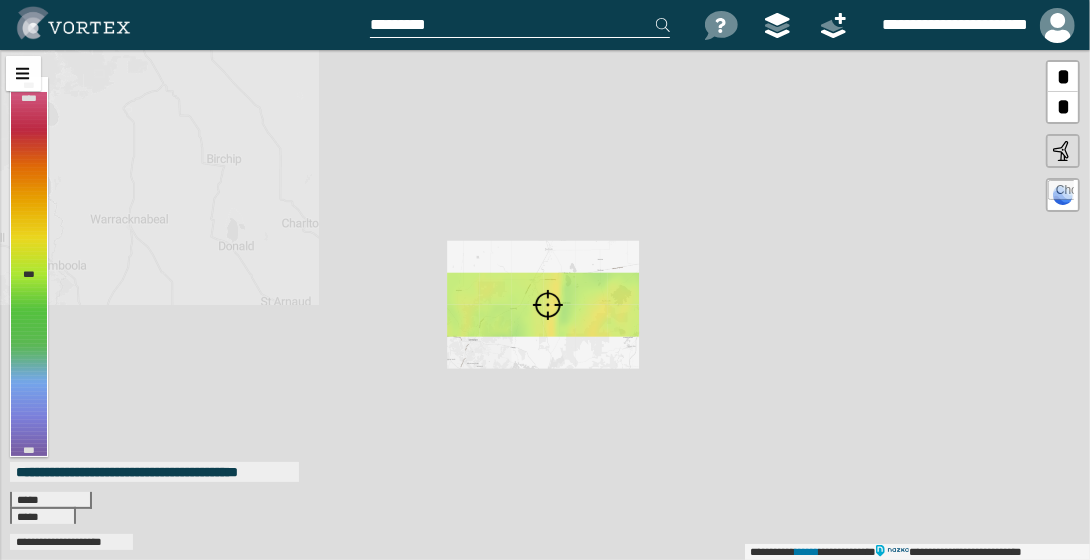 click on "*" at bounding box center [1063, 107] 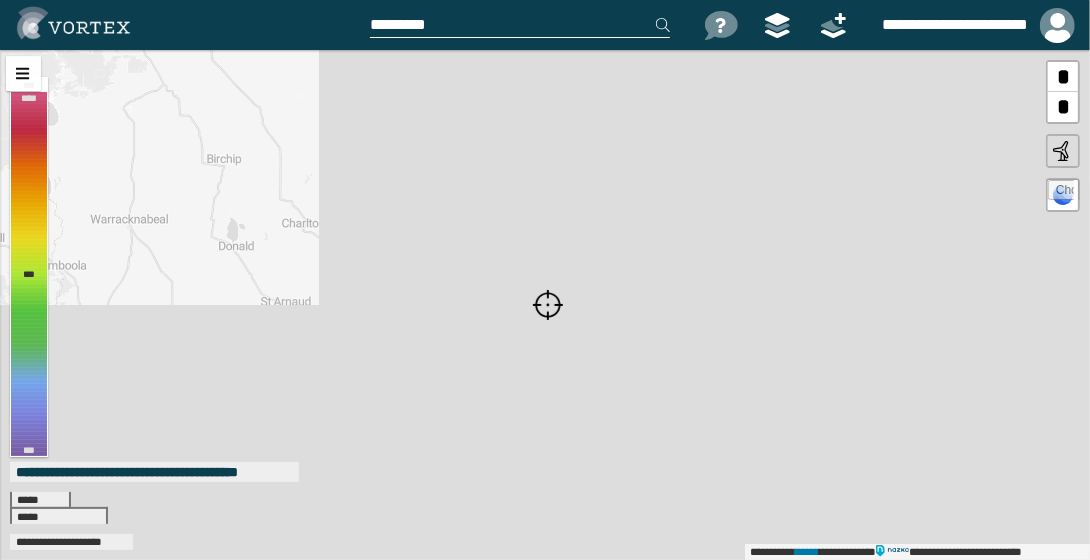 click on "*" at bounding box center [1063, 107] 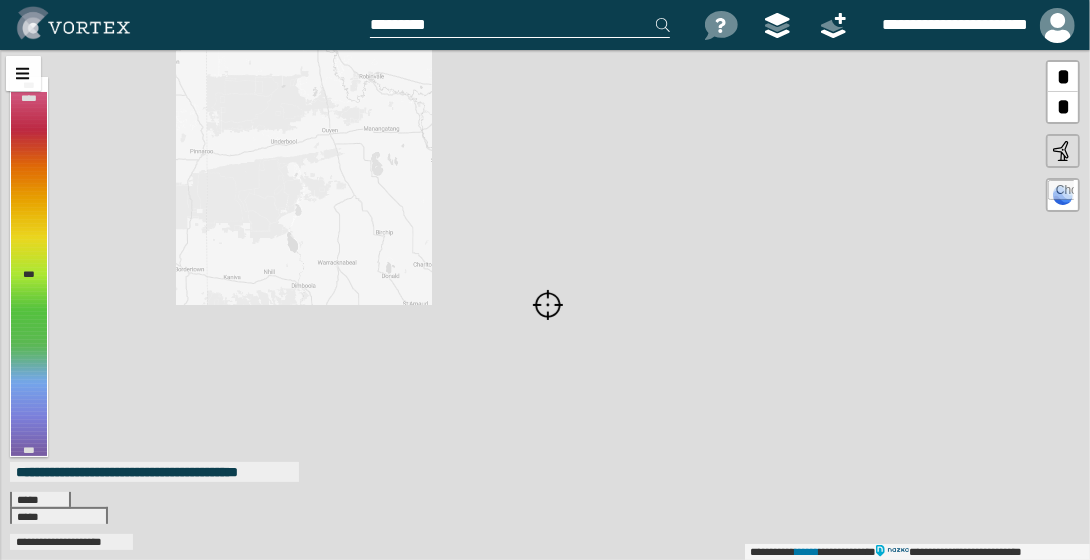 click on "*" at bounding box center (1063, 107) 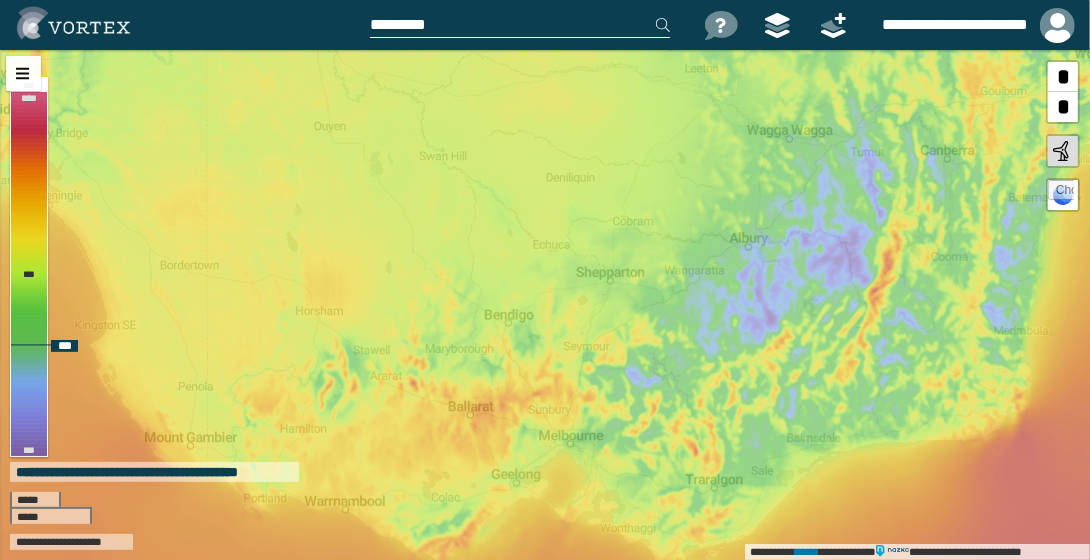 click on "*" at bounding box center (1063, 107) 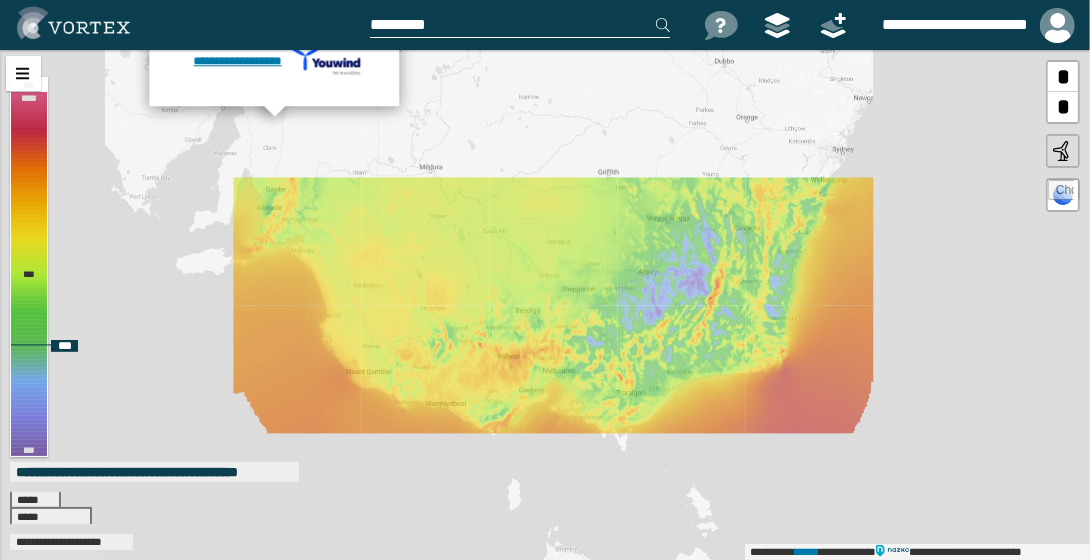 click on "*" at bounding box center [1063, 107] 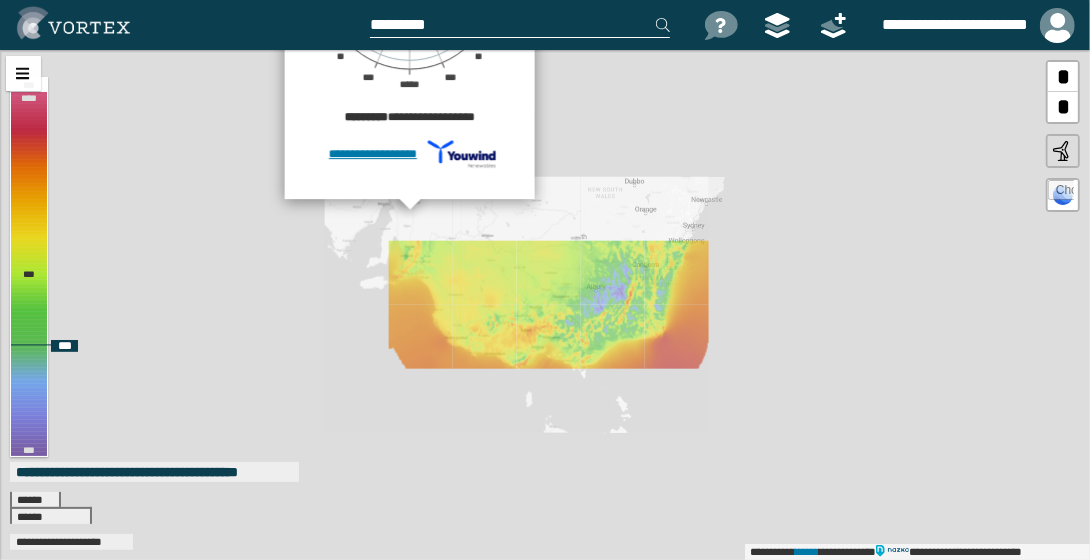 click on "*" at bounding box center [1063, 107] 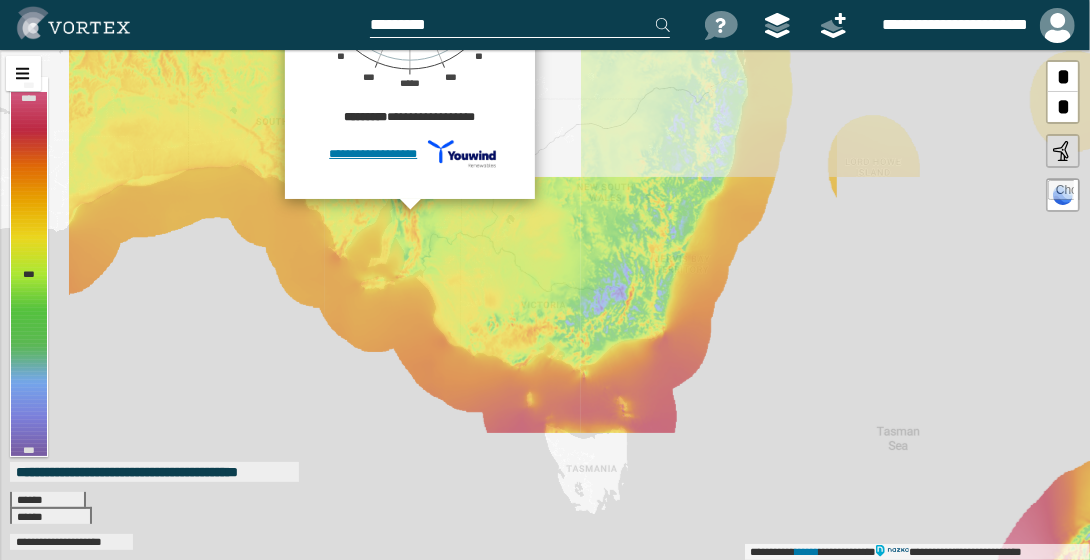 click on "*" at bounding box center [1063, 77] 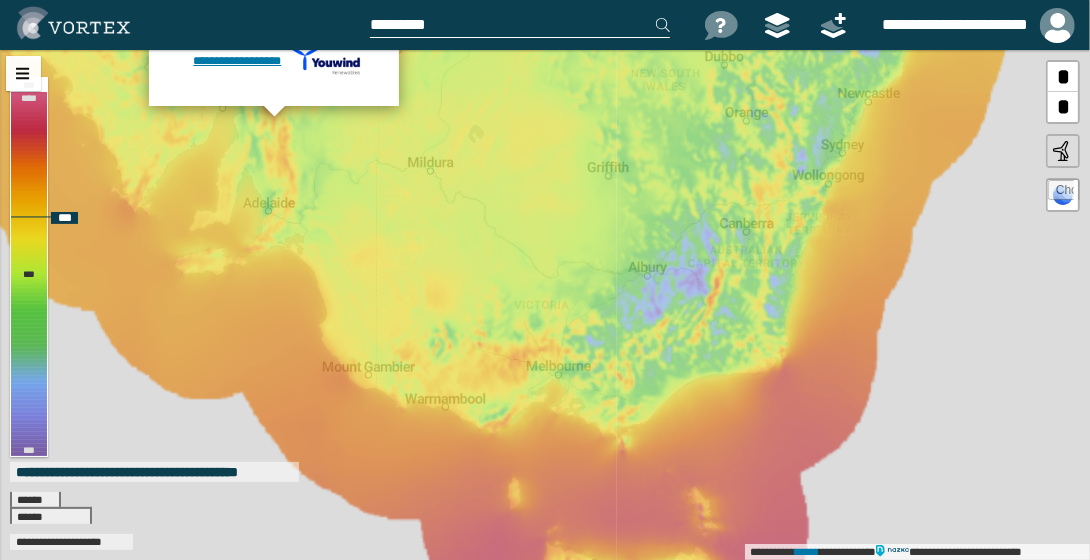 click on "*" at bounding box center [1063, 77] 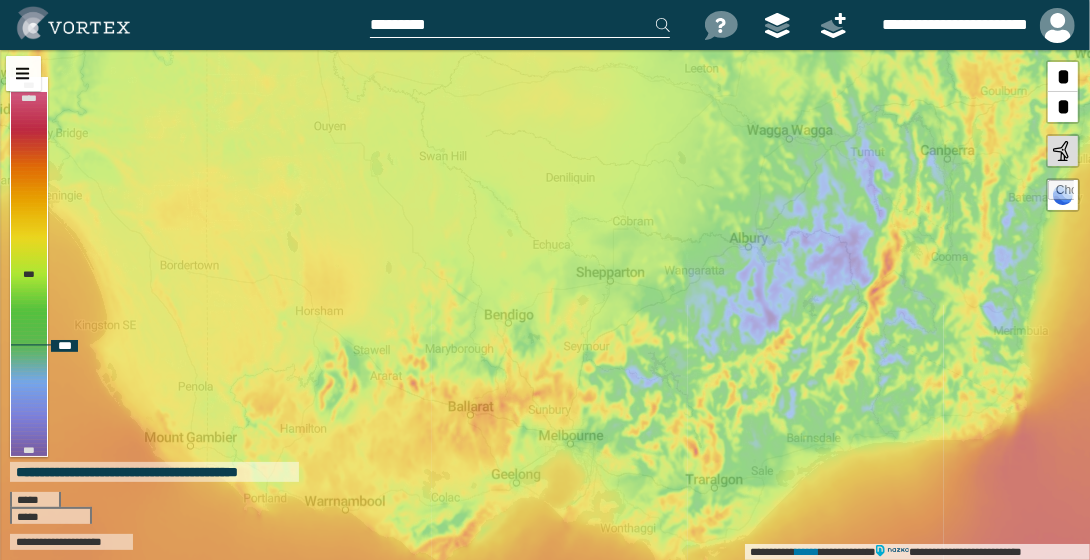 click on "*" at bounding box center [1063, 107] 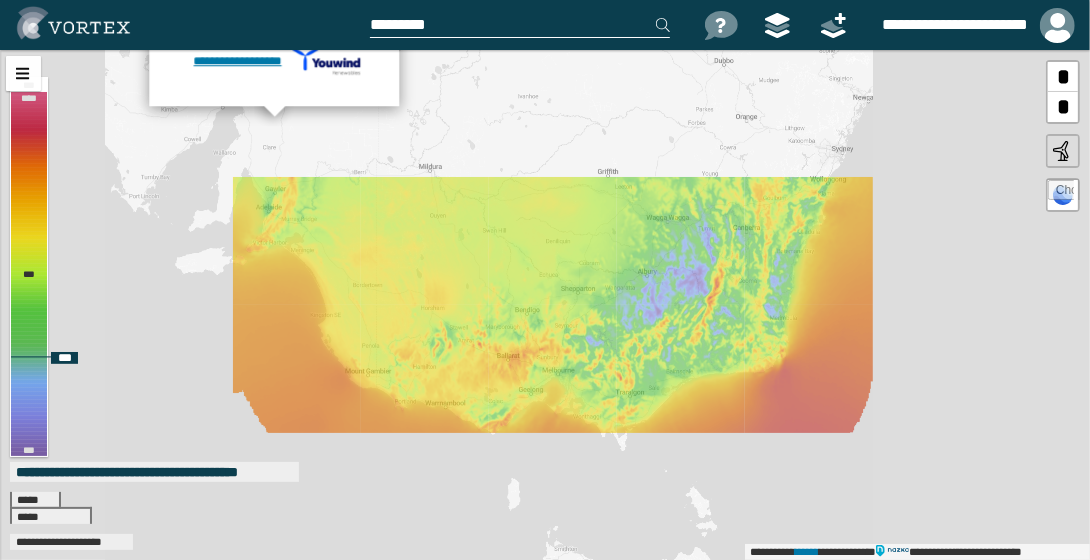 click on "*" at bounding box center (1063, 107) 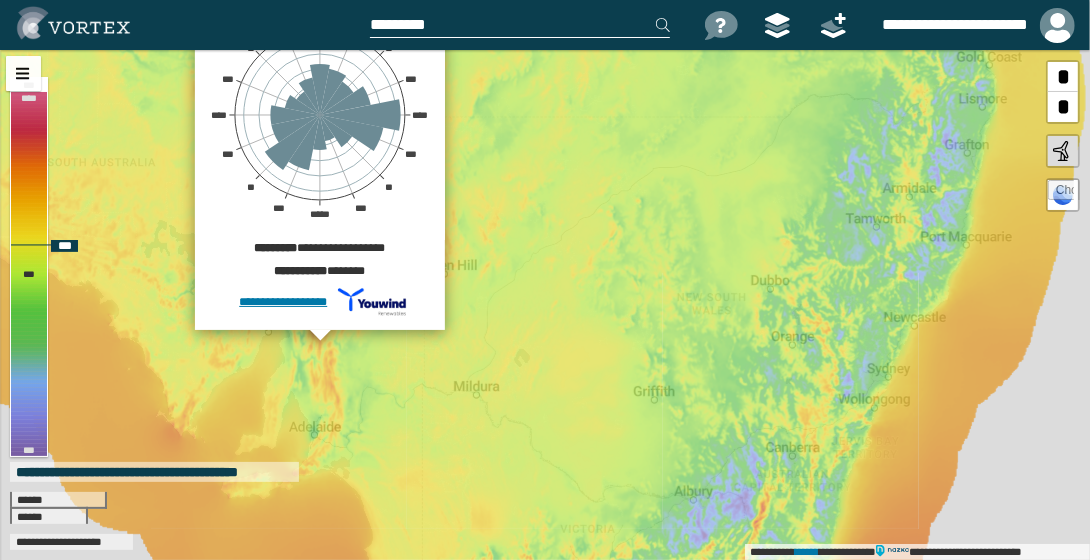 drag, startPoint x: 582, startPoint y: 342, endPoint x: 630, endPoint y: 530, distance: 194.03093 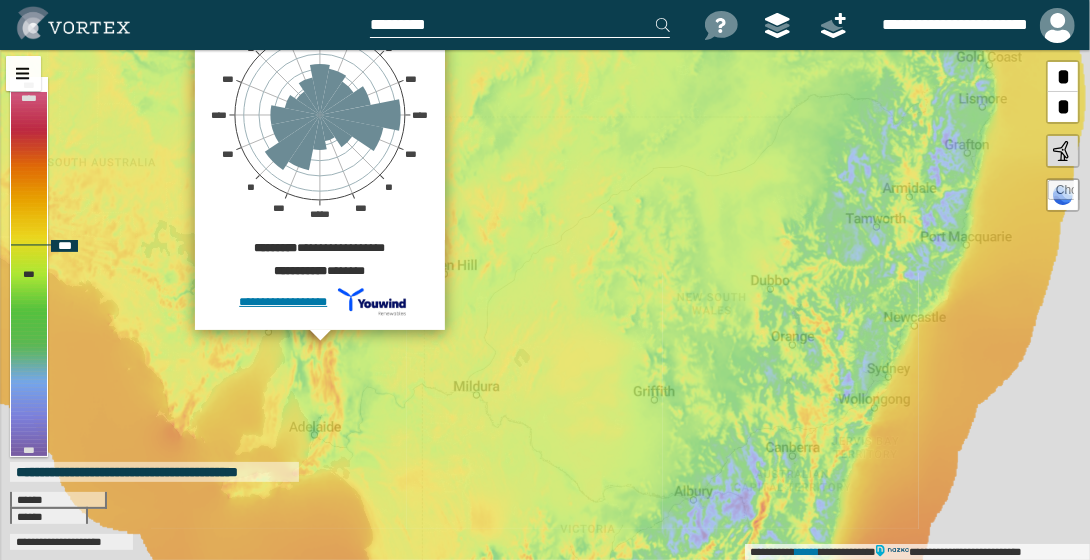 click on "[REDACTED] [REDACTED] [REDACTED] [REDACTED] [REDACTED] [REDACTED] [REDACTED] [REDACTED] [REDACTED] [REDACTED] [REDACTED]
[REDACTED] [REDACTED]
[REDACTED] [REDACTED]
[REDACTED]
* * * [REDACTED] [REDACTED] [REDACTED] [REDACTED] [REDACTED] [REDACTED] [REDACTED] [REDACTED] [REDACTED] [REDACTED]" at bounding box center (545, 305) 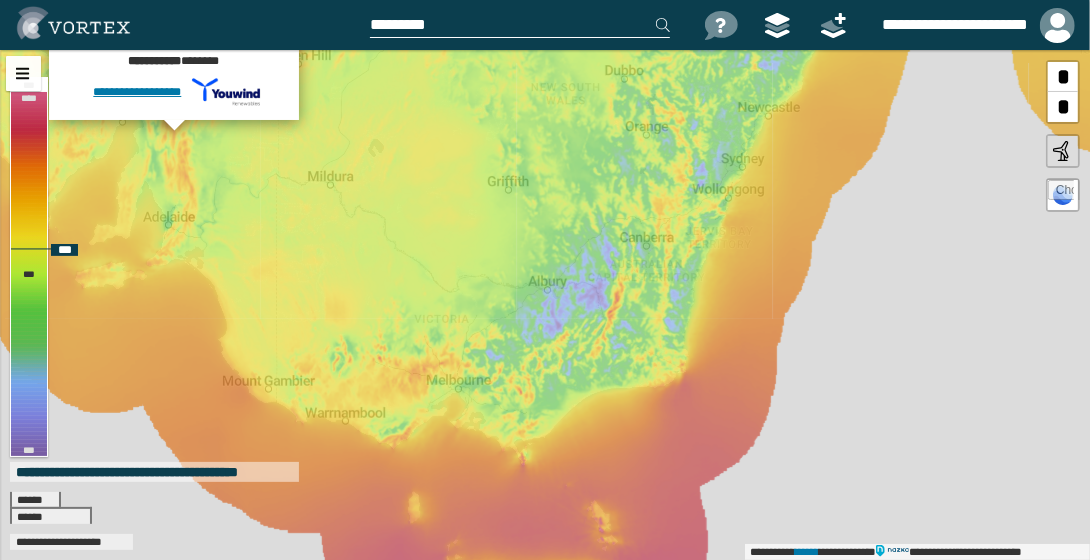 drag, startPoint x: 552, startPoint y: 348, endPoint x: 406, endPoint y: 131, distance: 261.5435 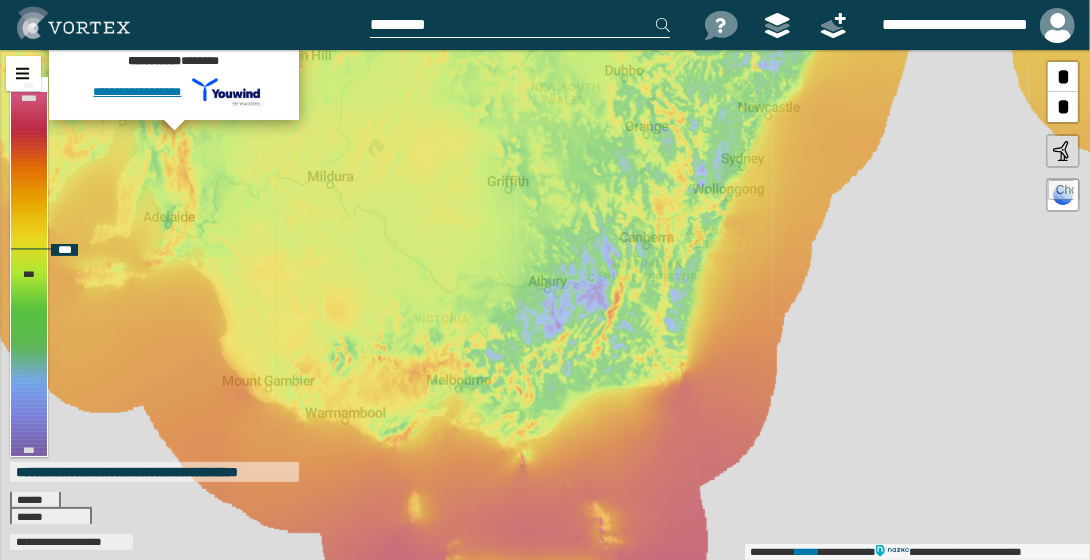 click on "[REDACTED] [REDACTED] [REDACTED] [REDACTED] [REDACTED] [REDACTED] [REDACTED] [REDACTED] [REDACTED] [REDACTED] [REDACTED]
[REDACTED] [REDACTED]
[REDACTED] [REDACTED]
[REDACTED]
* * * [REDACTED] [REDACTED] [REDACTED] [REDACTED] [REDACTED] [REDACTED] [REDACTED] [REDACTED] [REDACTED] [REDACTED]" at bounding box center [545, 305] 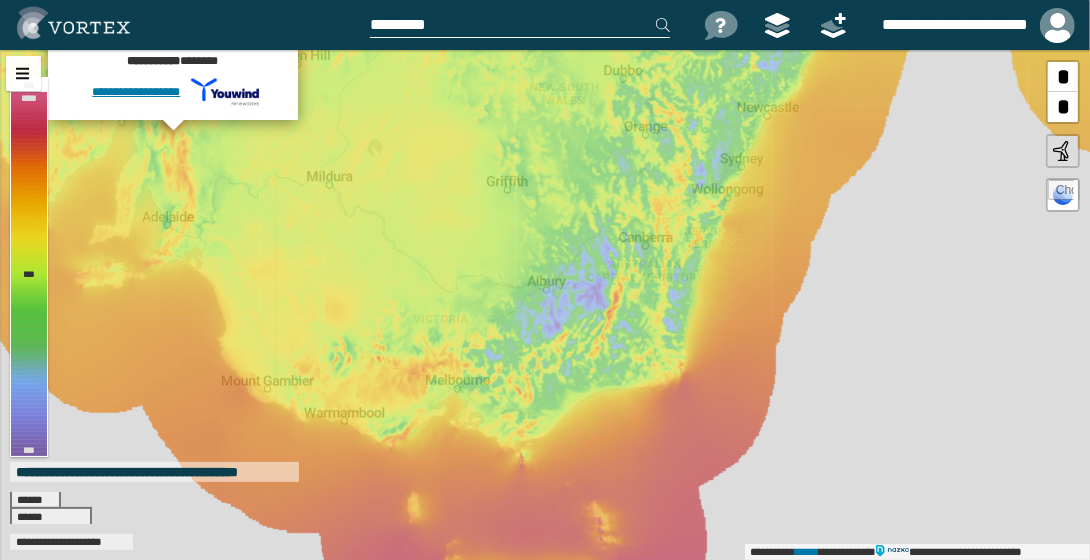 click at bounding box center (520, 25) 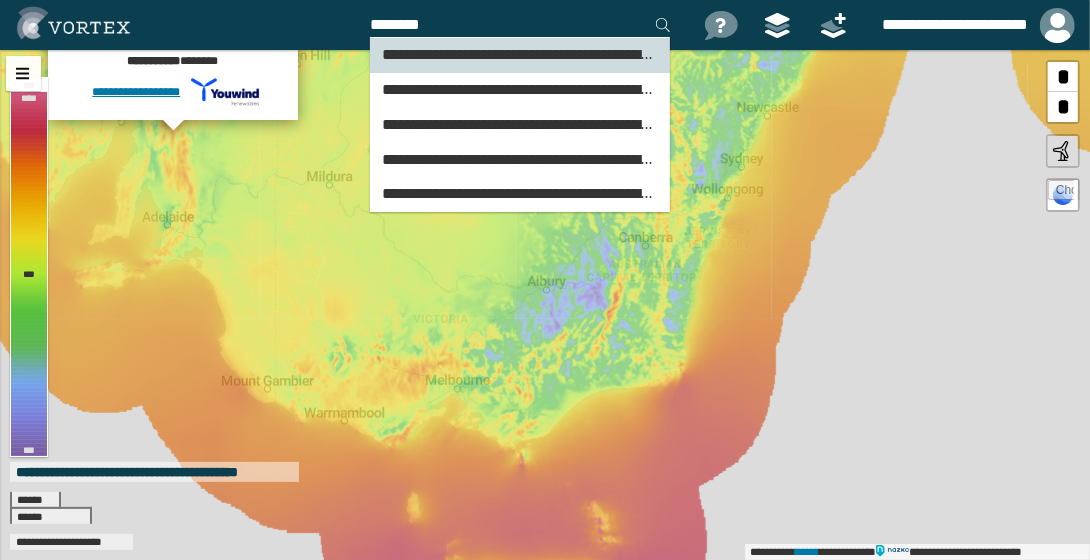 type on "********" 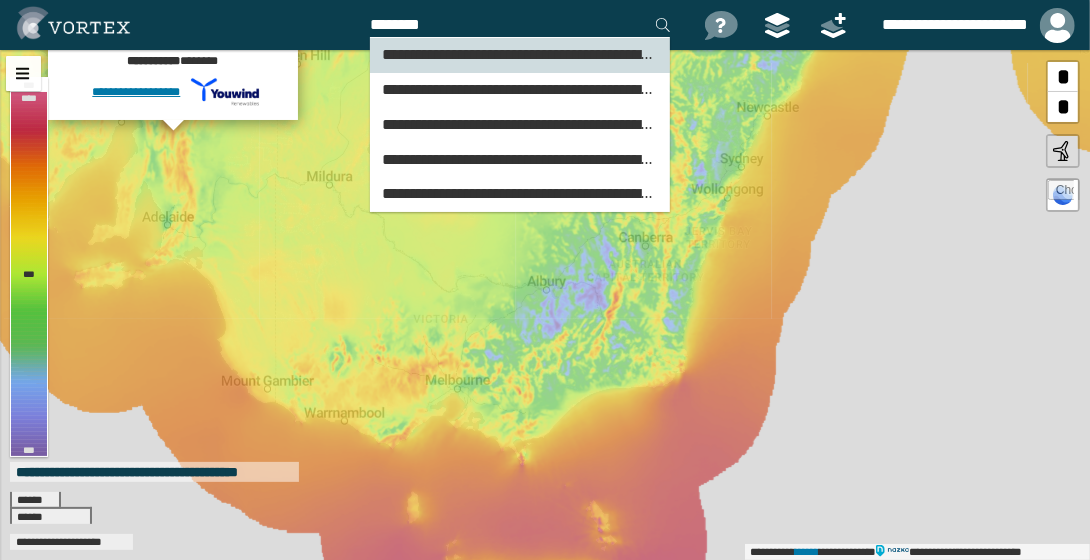 click on "[REDACTED]" at bounding box center [581, 54] 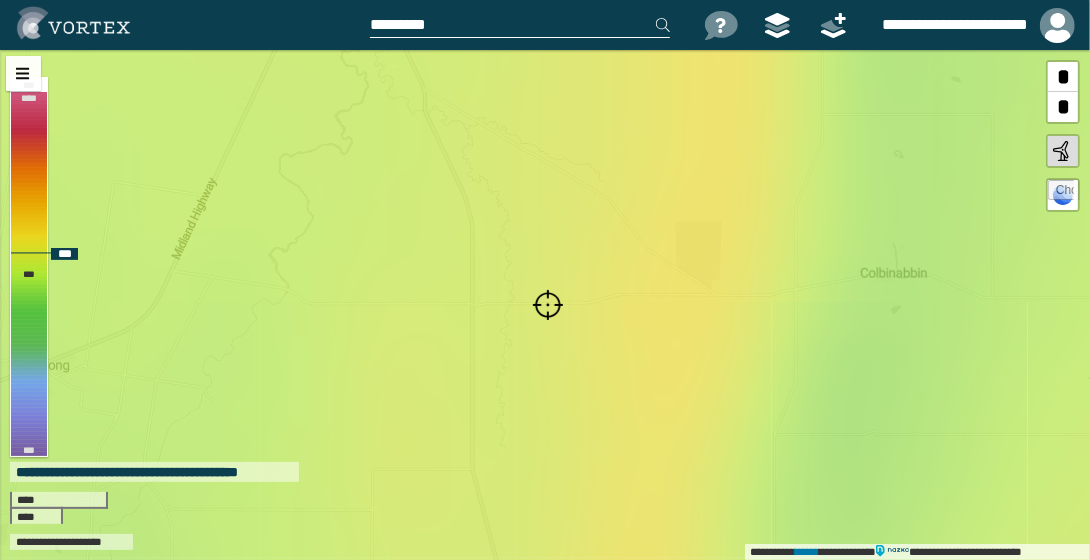 click at bounding box center [548, 305] 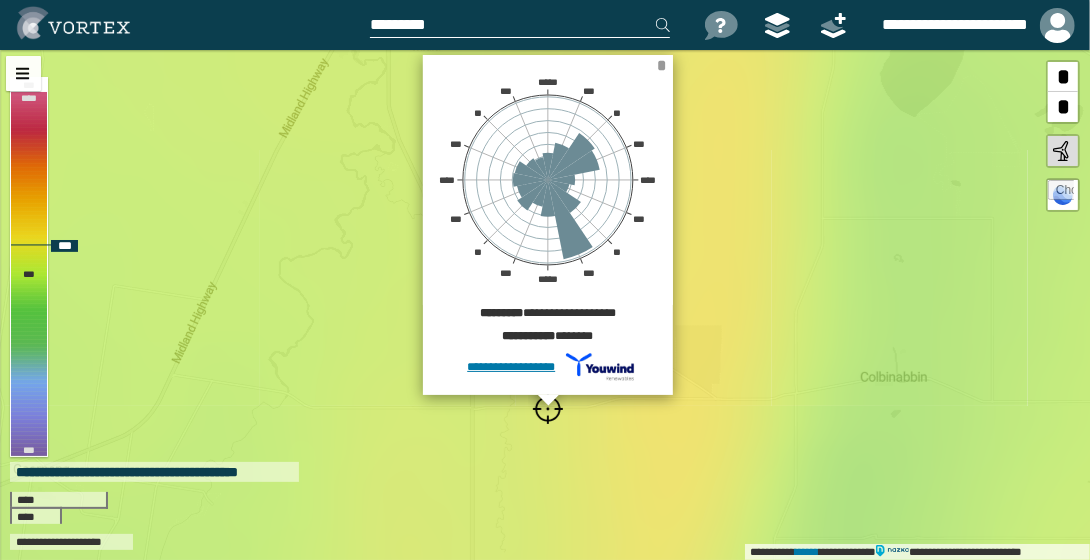 click on "*" at bounding box center (662, 65) 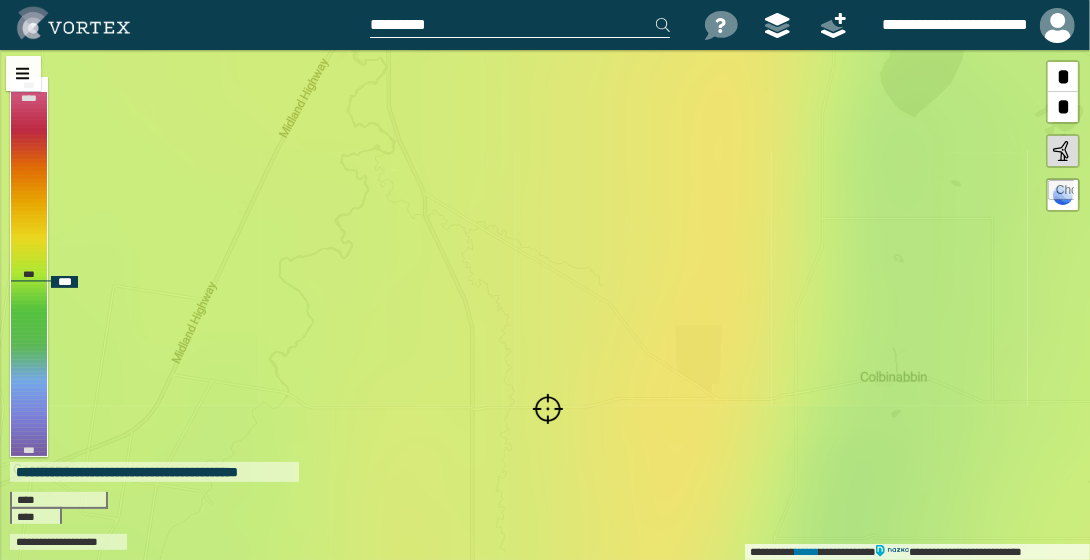 click on "*" at bounding box center [1063, 77] 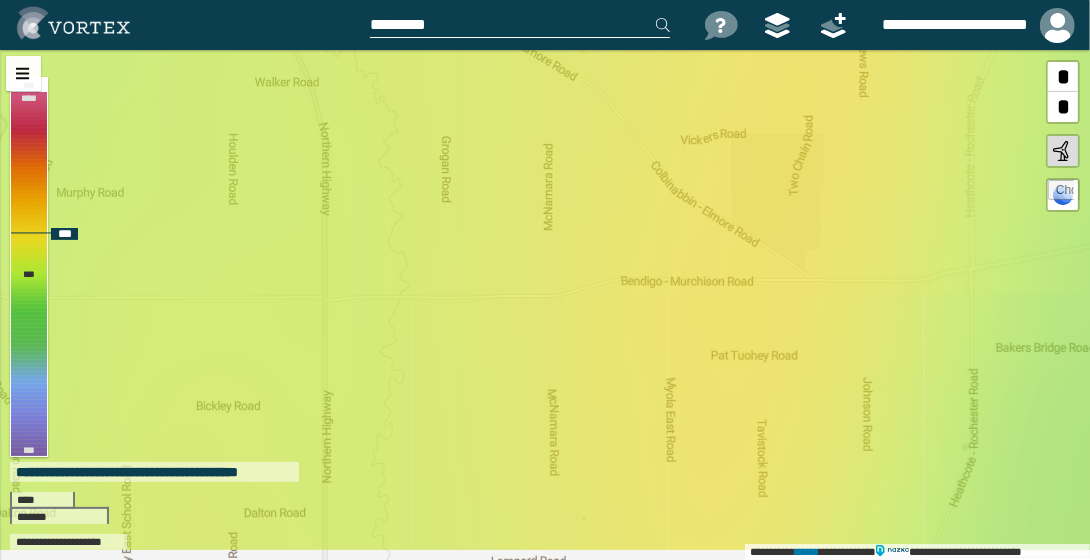 drag, startPoint x: 870, startPoint y: 312, endPoint x: 807, endPoint y: 143, distance: 180.36075 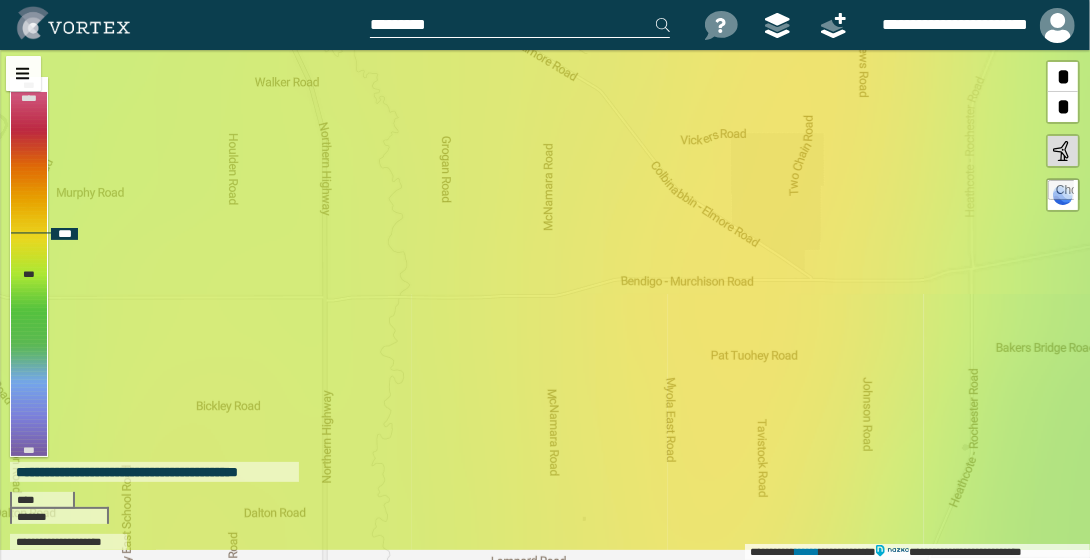 click on "**********" at bounding box center [545, 305] 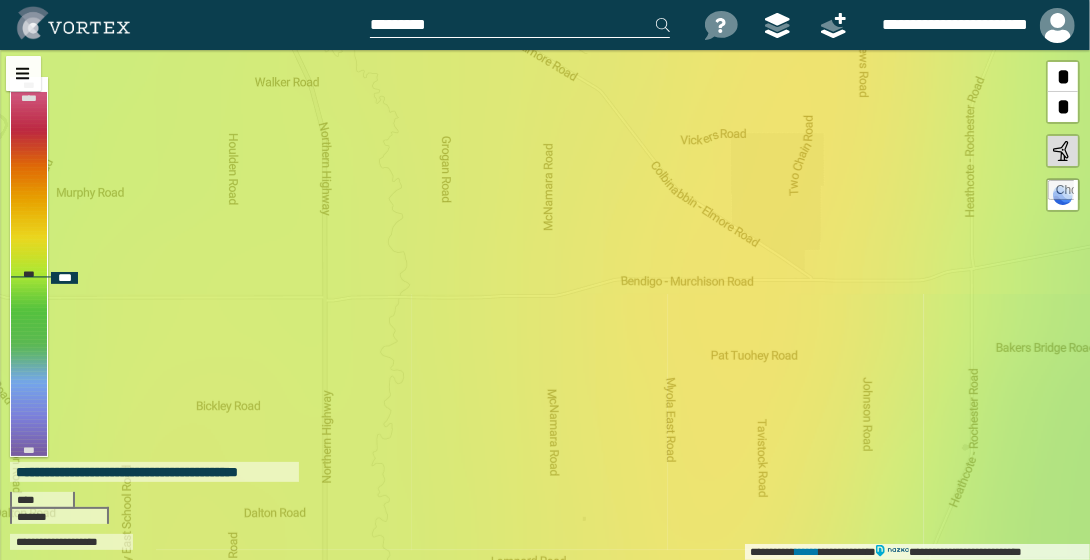 click on "*" at bounding box center (1063, 107) 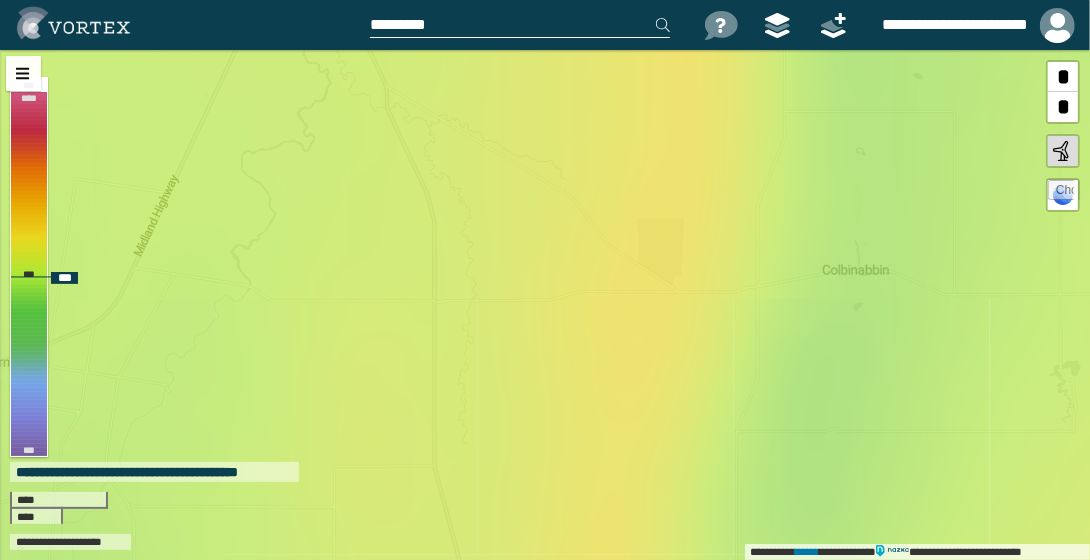 click on "*" at bounding box center (1063, 107) 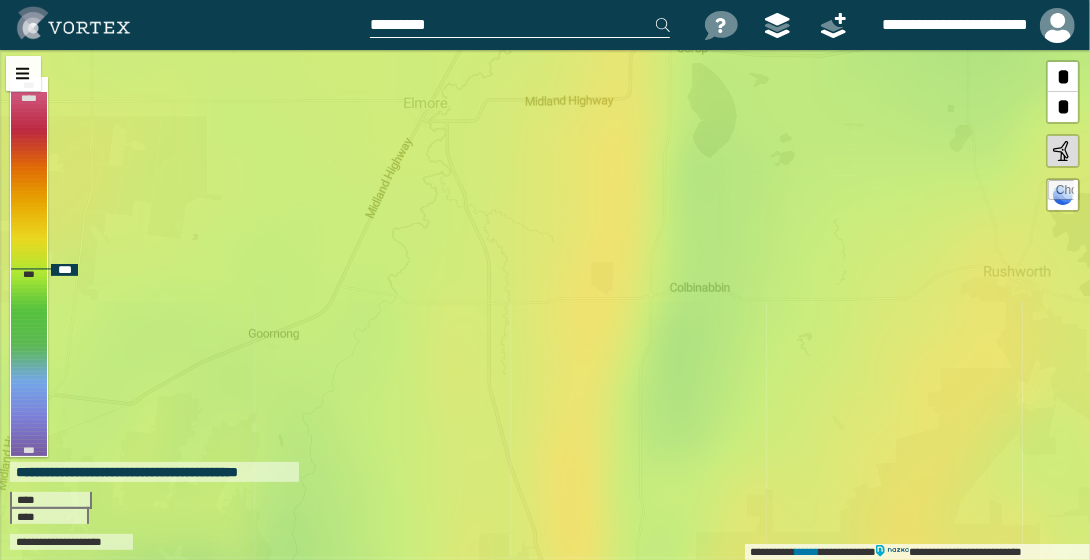 click on "*" at bounding box center [1063, 107] 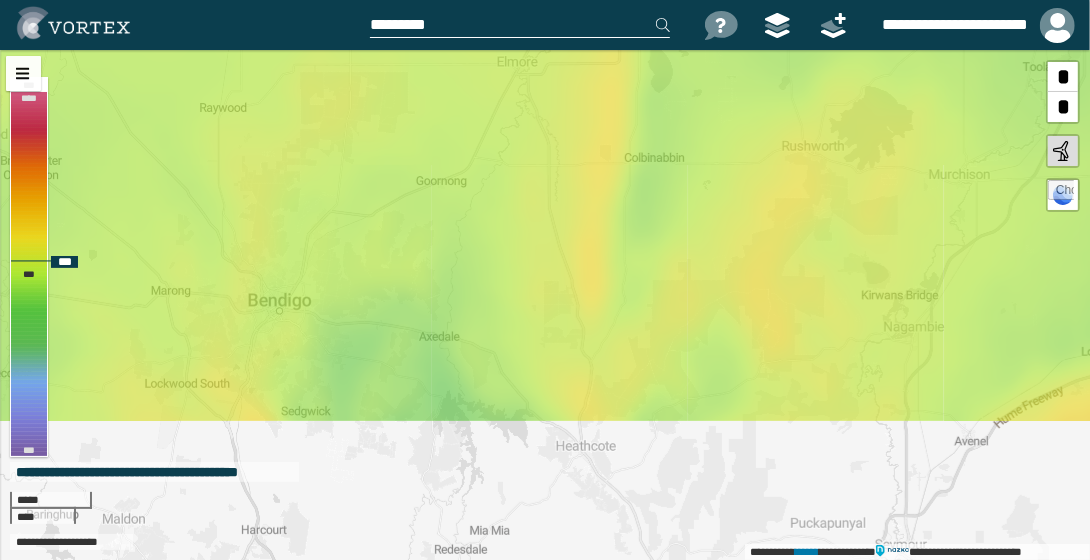drag, startPoint x: 825, startPoint y: 273, endPoint x: 864, endPoint y: 121, distance: 156.92355 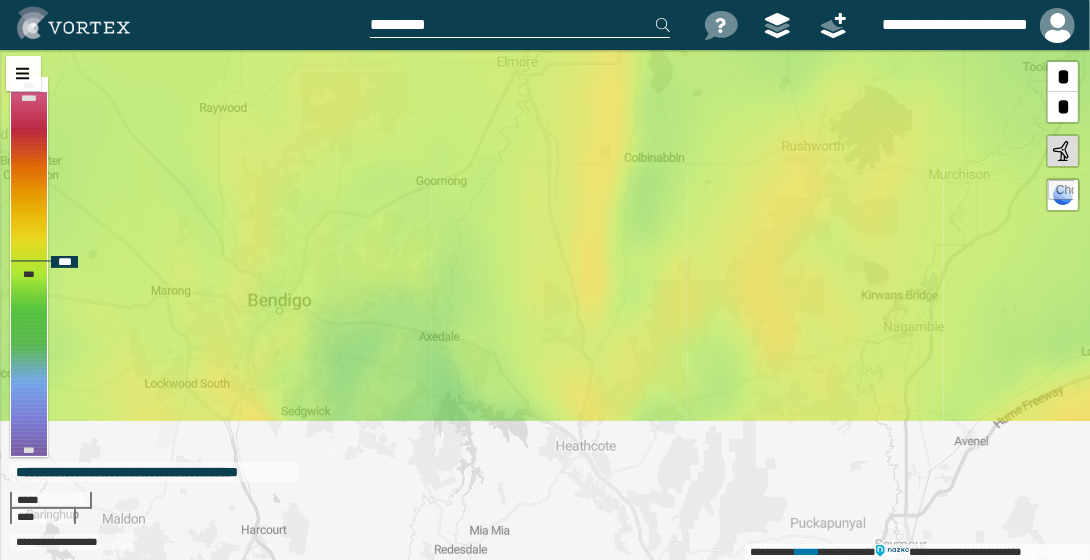 click on "* * [REDACTED] [REDACTED] [REDACTED] [REDACTED] [REDACTED] [REDACTED] [REDACTED] [REDACTED] [REDACTED] [REDACTED]" at bounding box center [545, 305] 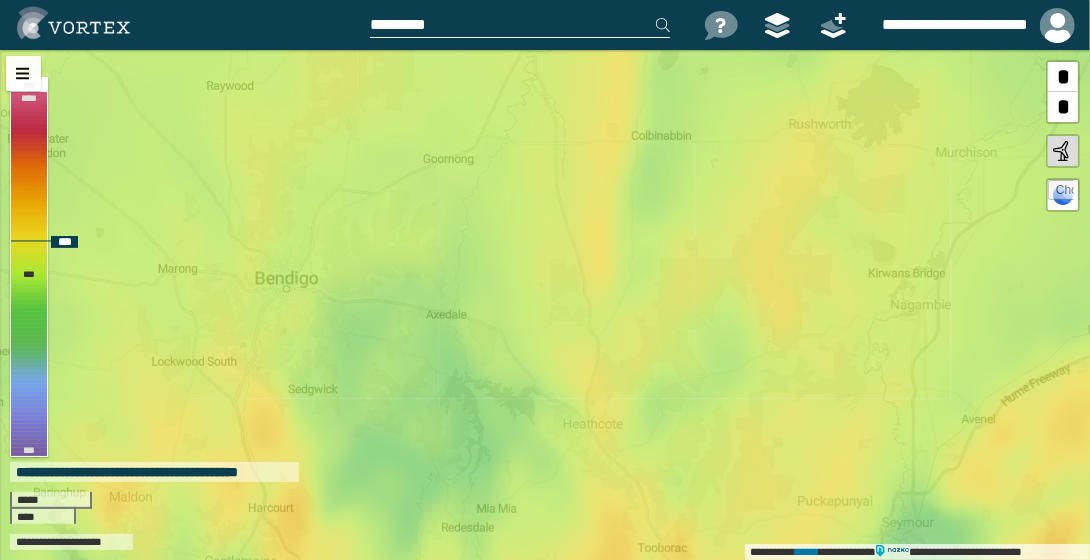drag, startPoint x: 796, startPoint y: 292, endPoint x: 764, endPoint y: 123, distance: 172.00291 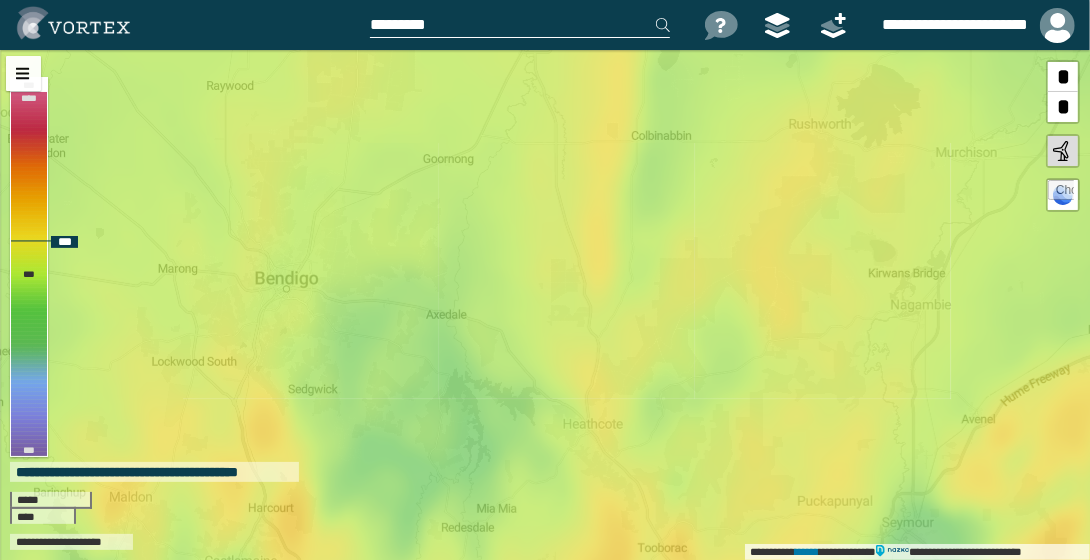 click on "**********" at bounding box center (545, 305) 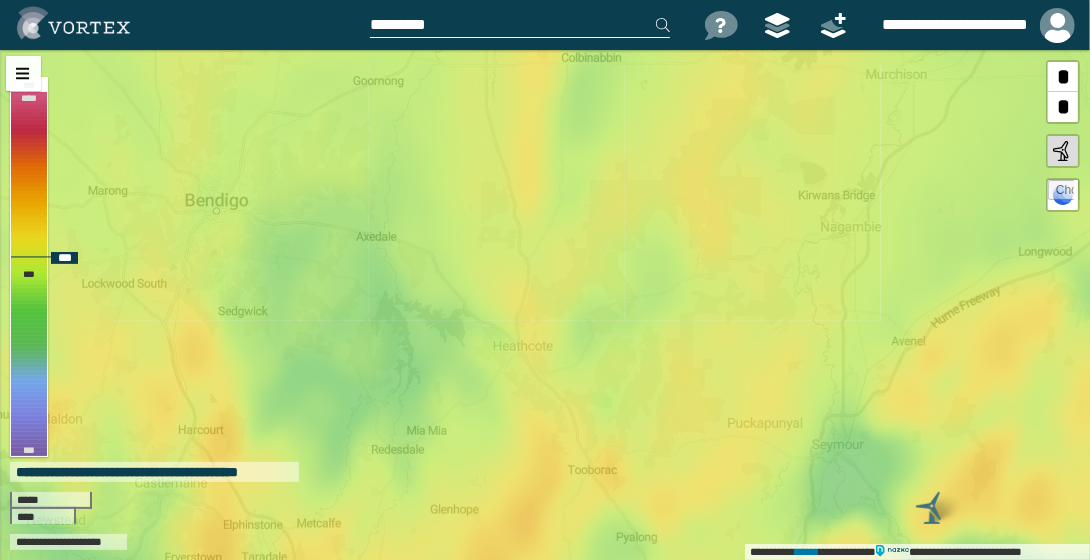 drag, startPoint x: 779, startPoint y: 219, endPoint x: 703, endPoint y: 457, distance: 249.83995 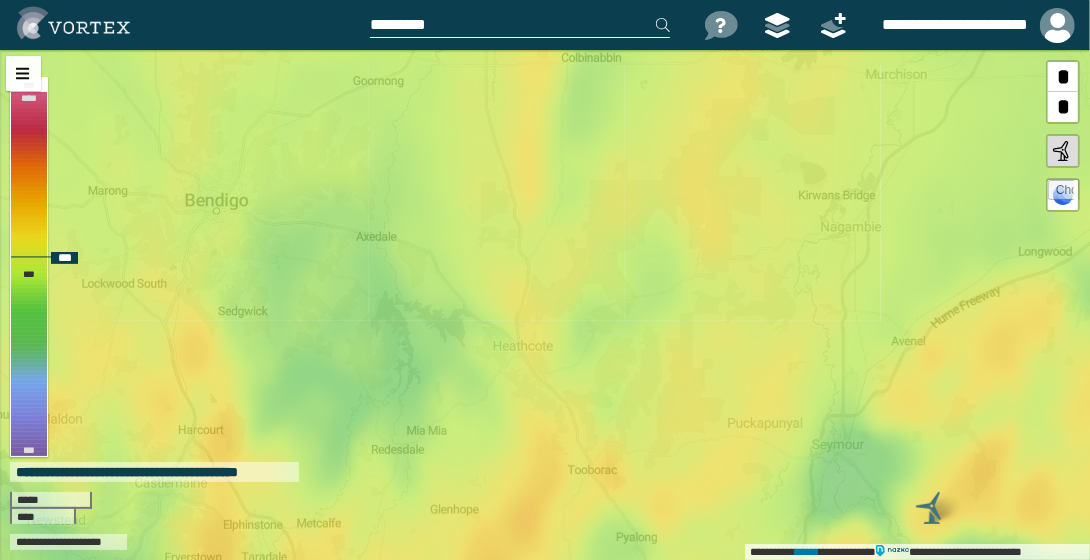 click on "**********" at bounding box center (545, 305) 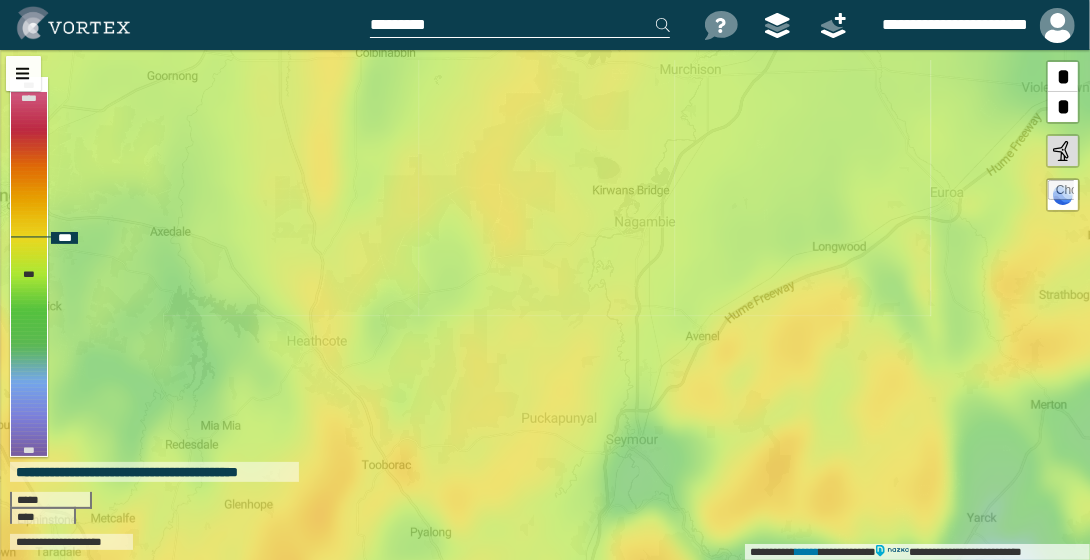 drag, startPoint x: 688, startPoint y: 266, endPoint x: 521, endPoint y: 108, distance: 229.8978 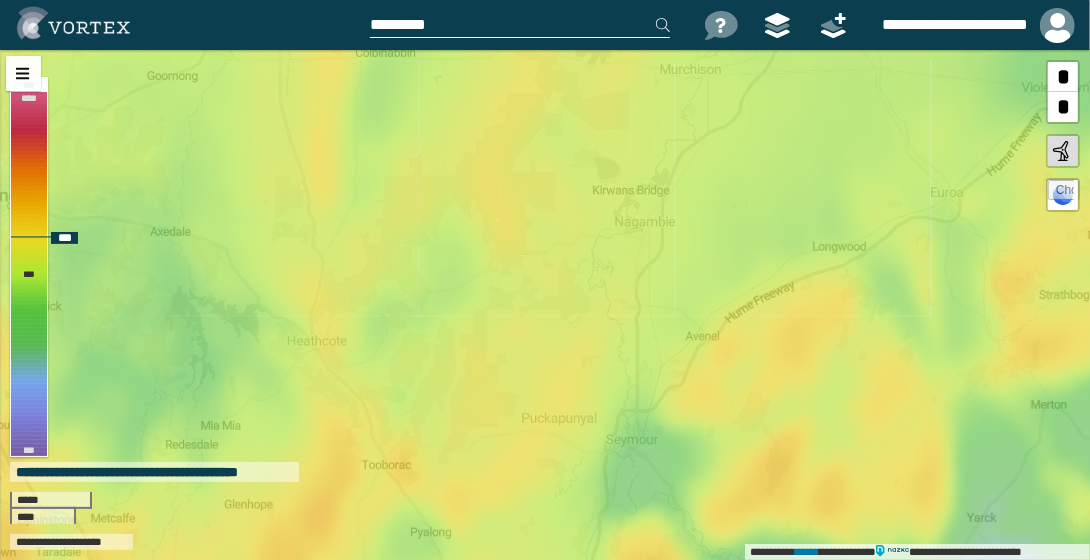 click on "**********" at bounding box center [545, 305] 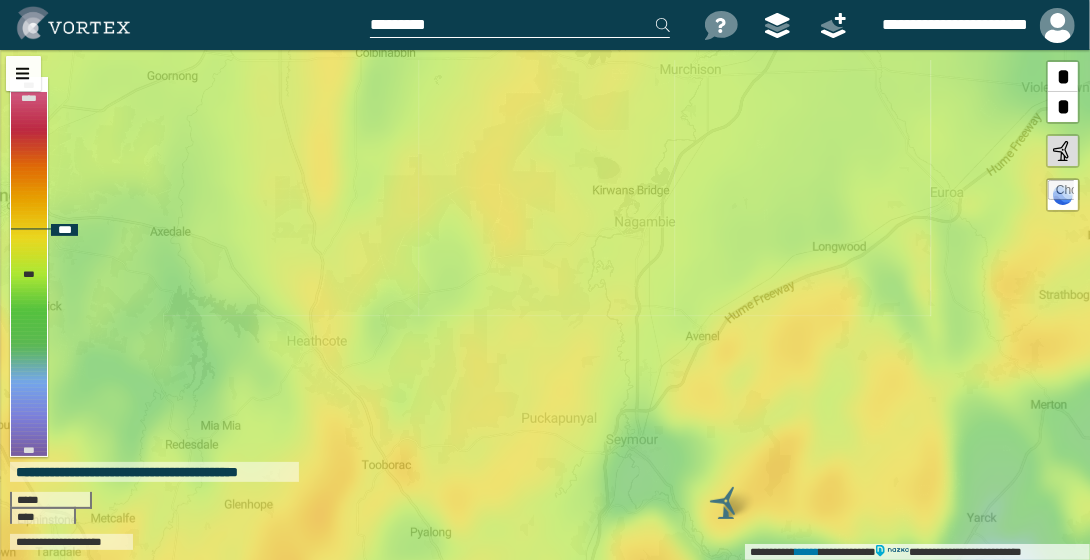 click at bounding box center (726, 503) 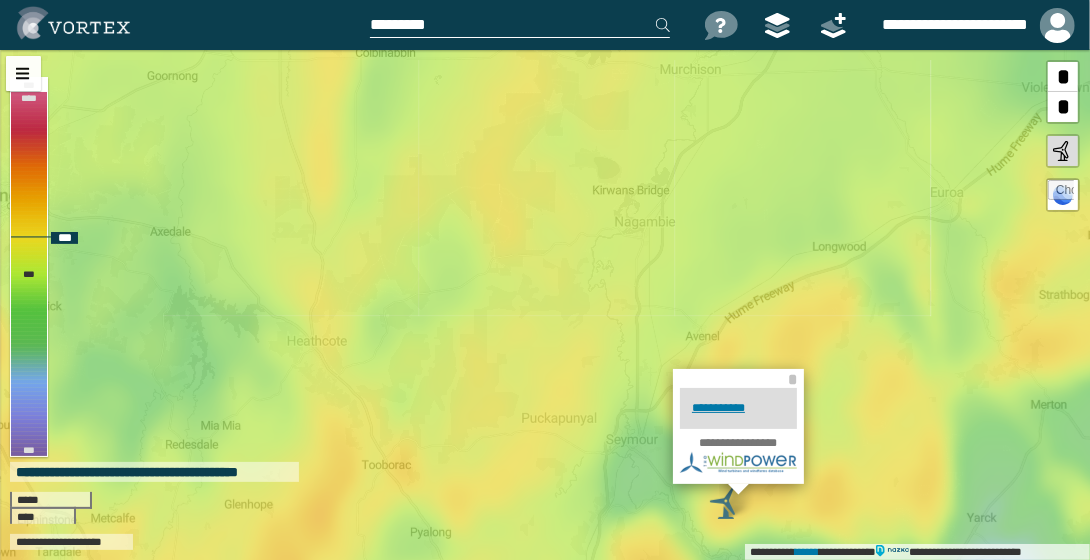 click on "[REDACTED]
[REDACTED]
* * * [REDACTED] [REDACTED] [REDACTED] [REDACTED] [REDACTED] [REDACTED] [REDACTED] [REDACTED] [REDACTED] [REDACTED]" at bounding box center (545, 305) 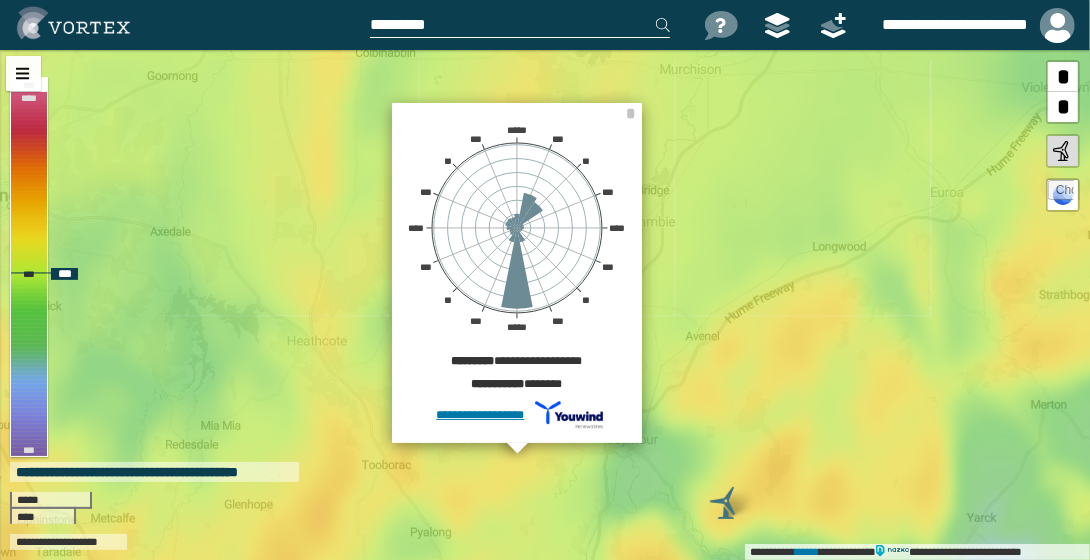 click on "**********" at bounding box center [545, 305] 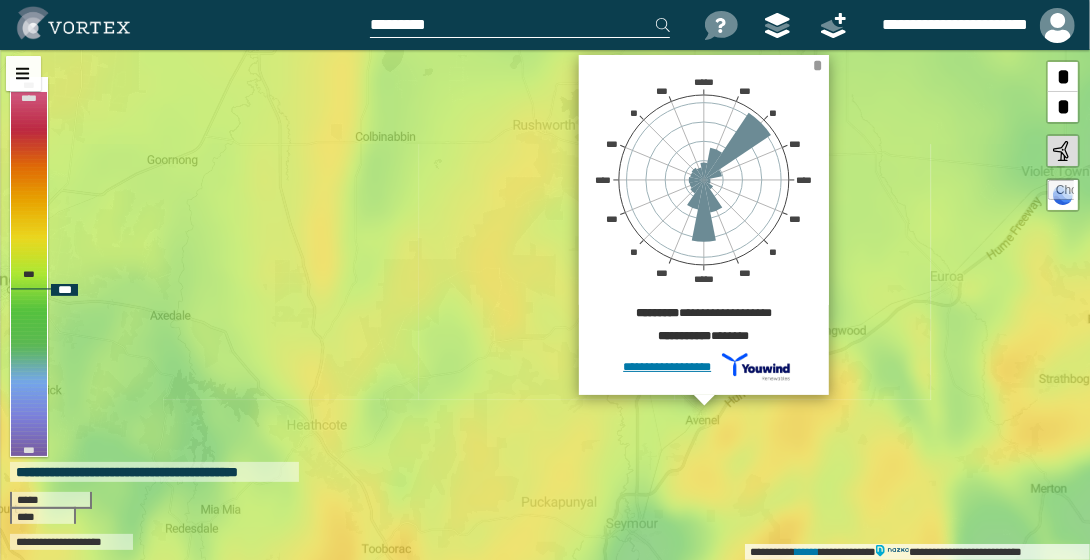 click on "*" at bounding box center (818, 65) 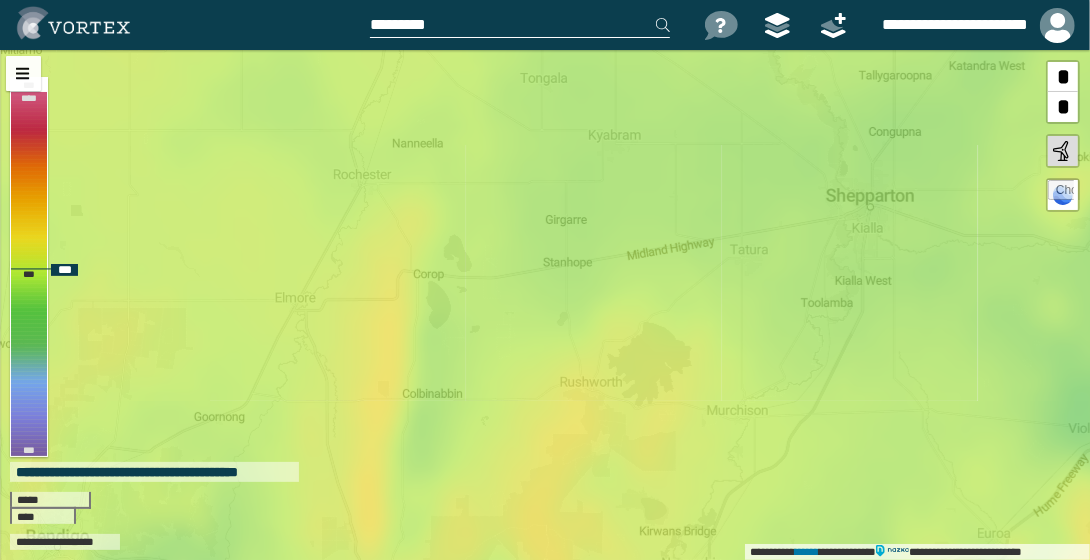 drag, startPoint x: 704, startPoint y: 222, endPoint x: 752, endPoint y: 479, distance: 261.44406 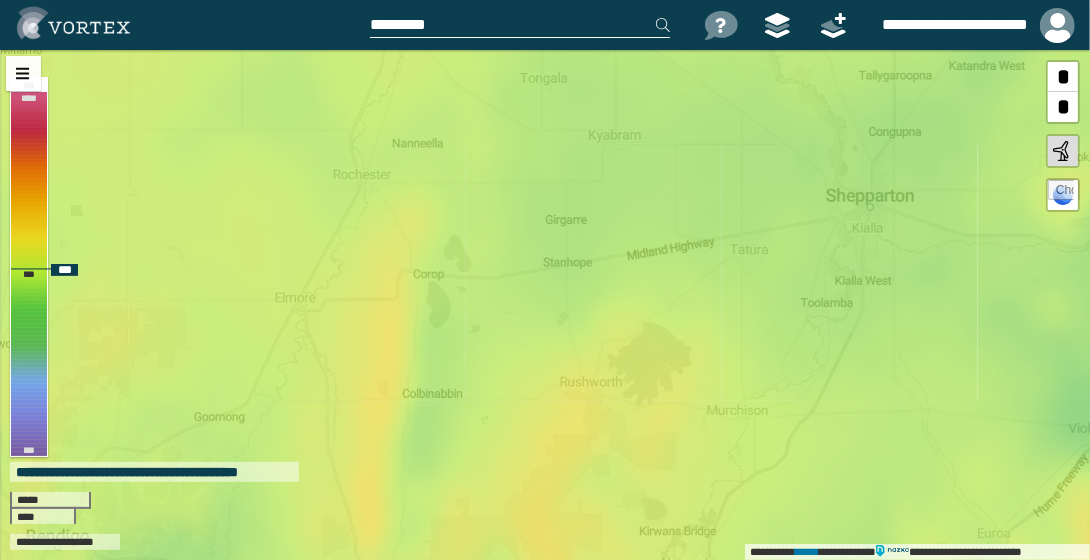 click on "**********" at bounding box center (545, 305) 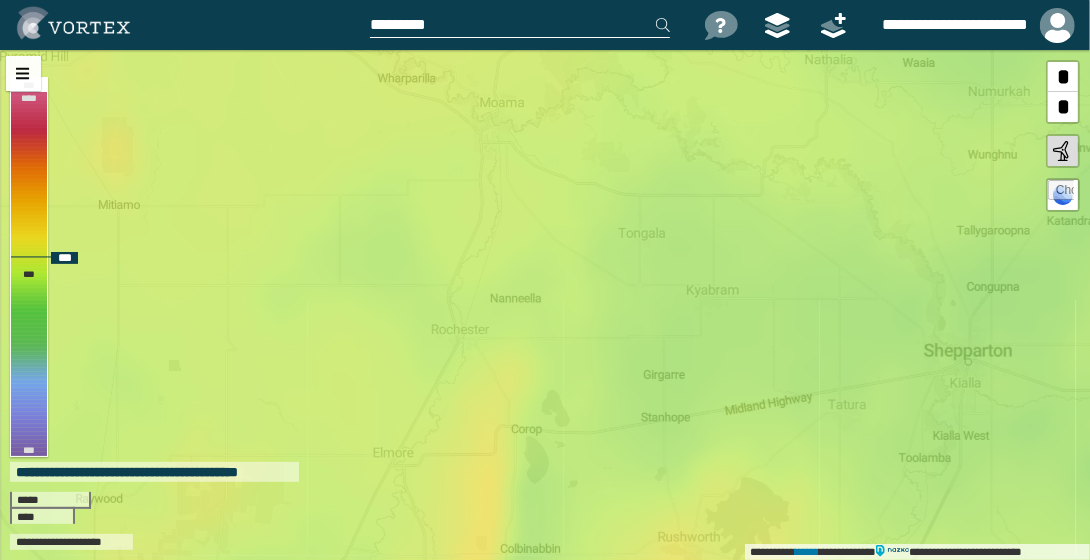 drag, startPoint x: 686, startPoint y: 384, endPoint x: 732, endPoint y: 462, distance: 90.55385 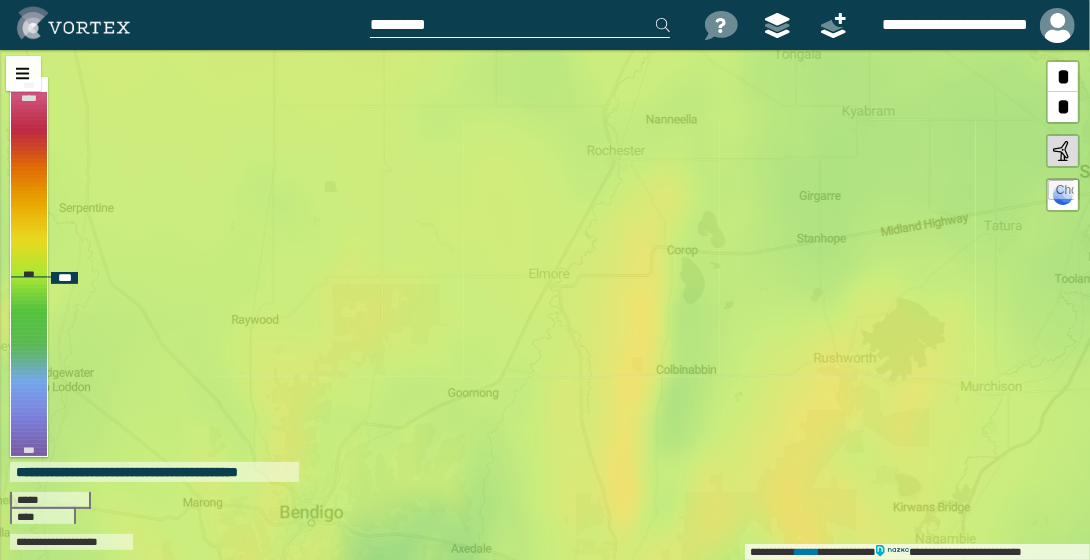 drag, startPoint x: 441, startPoint y: 331, endPoint x: 681, endPoint y: 89, distance: 340.8284 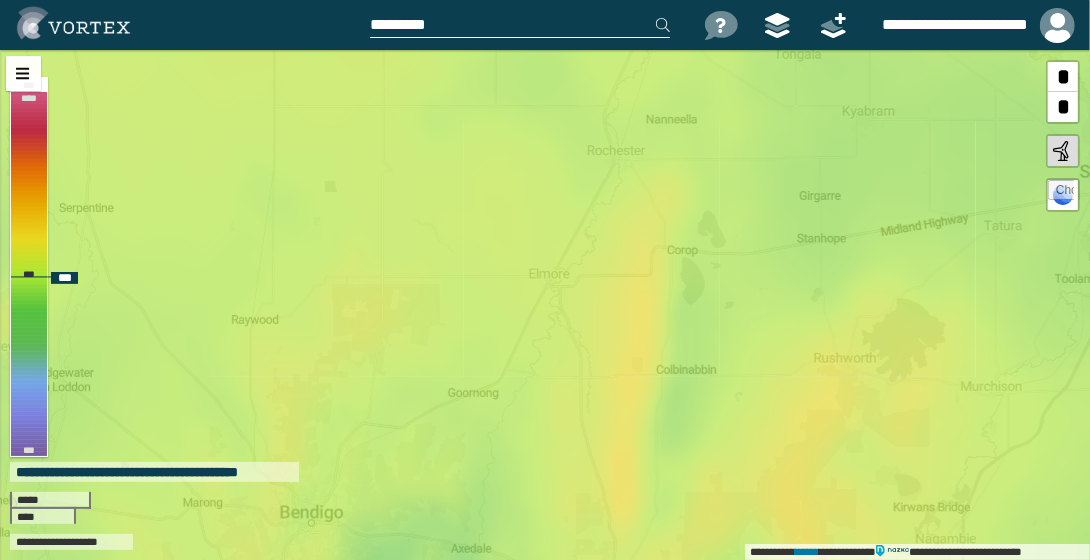 click on "* * [REDACTED] [REDACTED] [REDACTED] [REDACTED] [REDACTED] [REDACTED] [REDACTED] [REDACTED] [REDACTED] [REDACTED]" at bounding box center [545, 305] 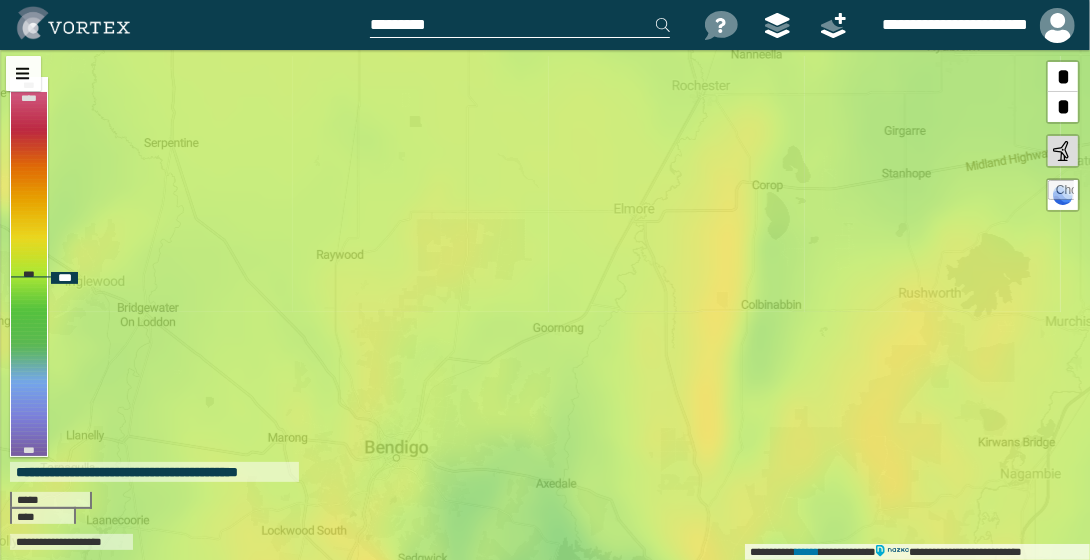 drag, startPoint x: 484, startPoint y: 357, endPoint x: 611, endPoint y: 206, distance: 197.30687 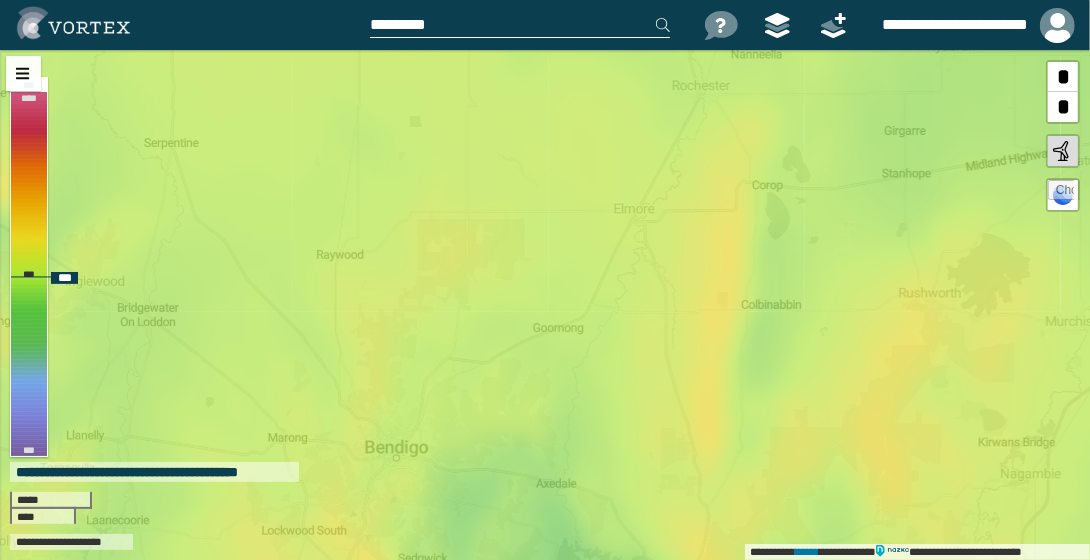 click on "**********" at bounding box center (545, 305) 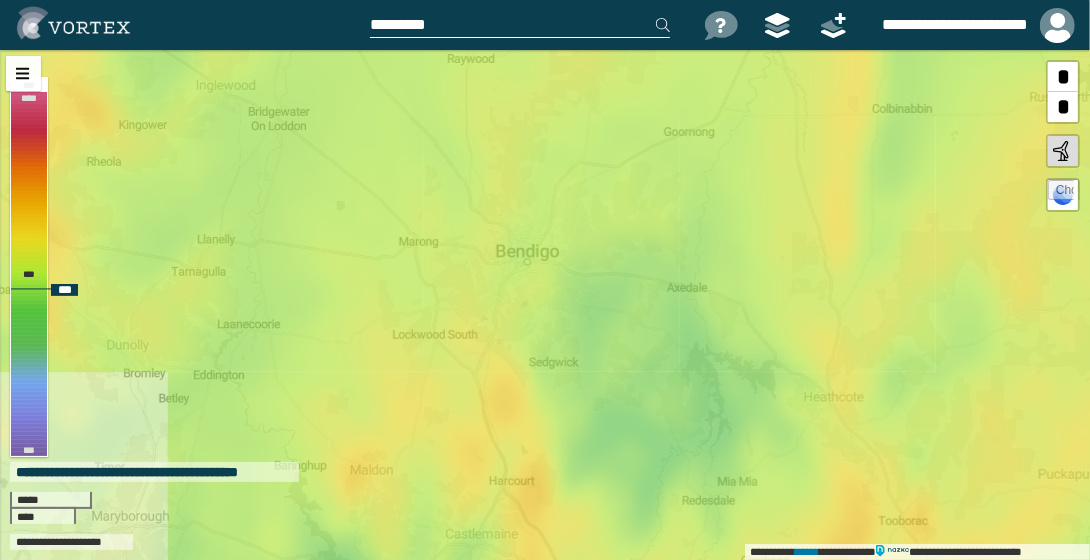 drag, startPoint x: 600, startPoint y: 273, endPoint x: 654, endPoint y: 172, distance: 114.52947 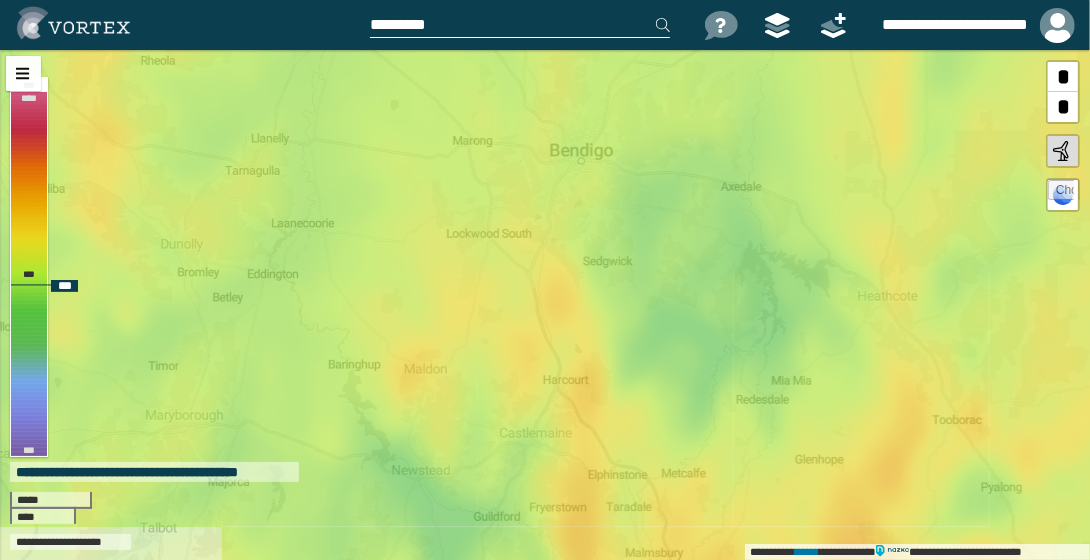 drag, startPoint x: 621, startPoint y: 307, endPoint x: 594, endPoint y: 143, distance: 166.2077 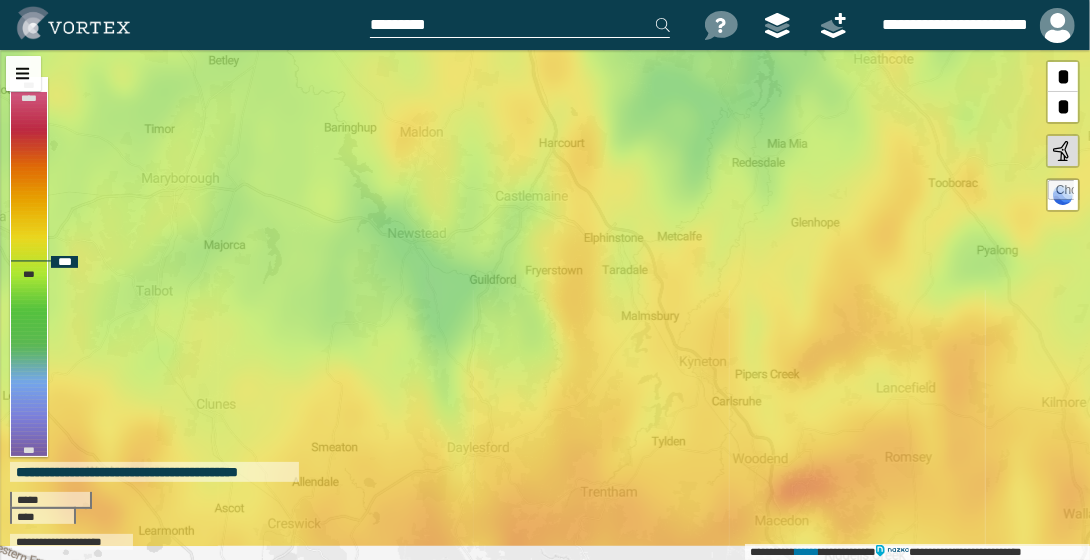 drag, startPoint x: 602, startPoint y: 312, endPoint x: 626, endPoint y: 223, distance: 92.17918 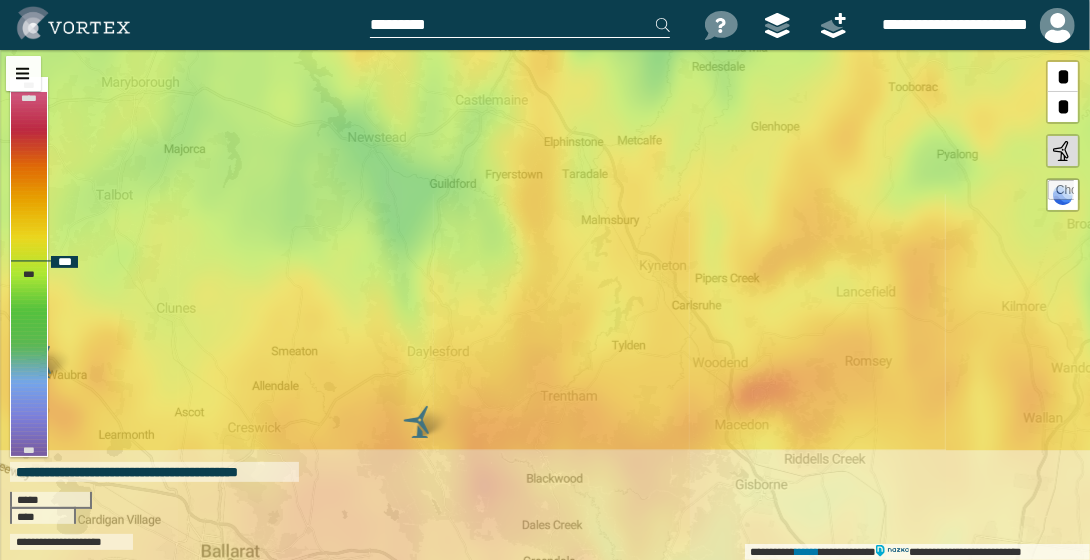drag, startPoint x: 658, startPoint y: 325, endPoint x: 609, endPoint y: 206, distance: 128.69344 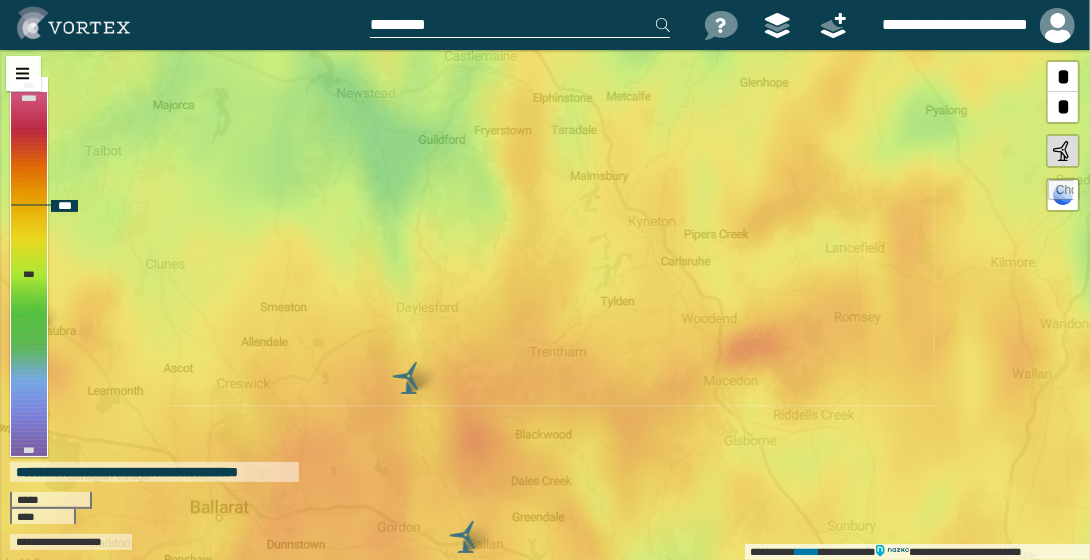 click at bounding box center (409, 378) 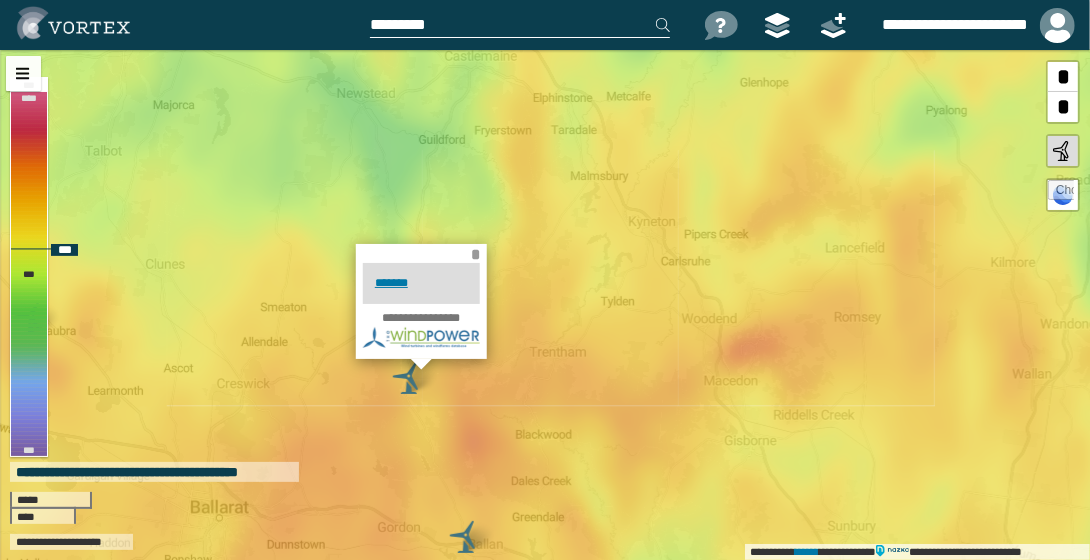 click on "*" at bounding box center [475, 254] 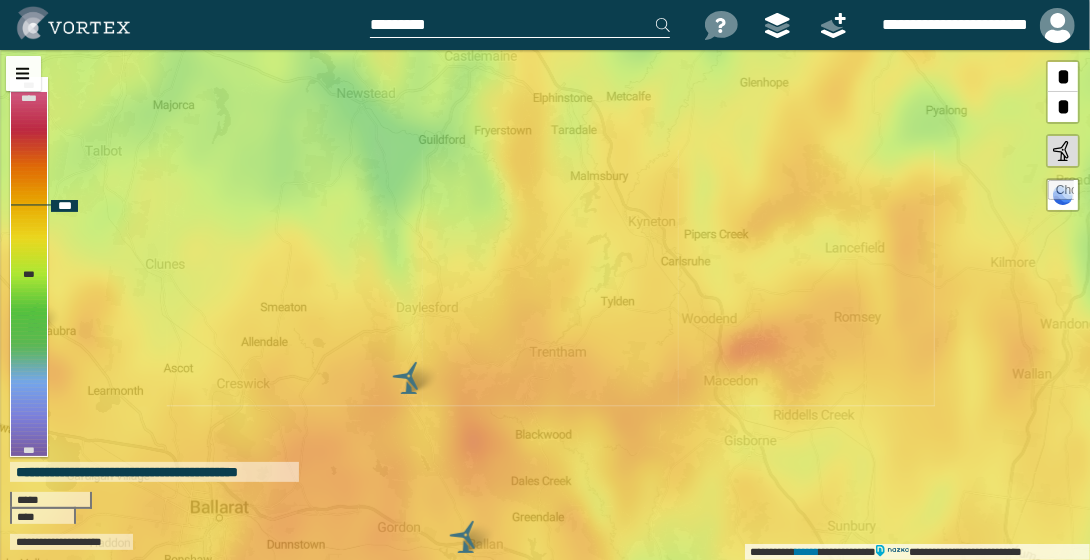 click at bounding box center (466, 537) 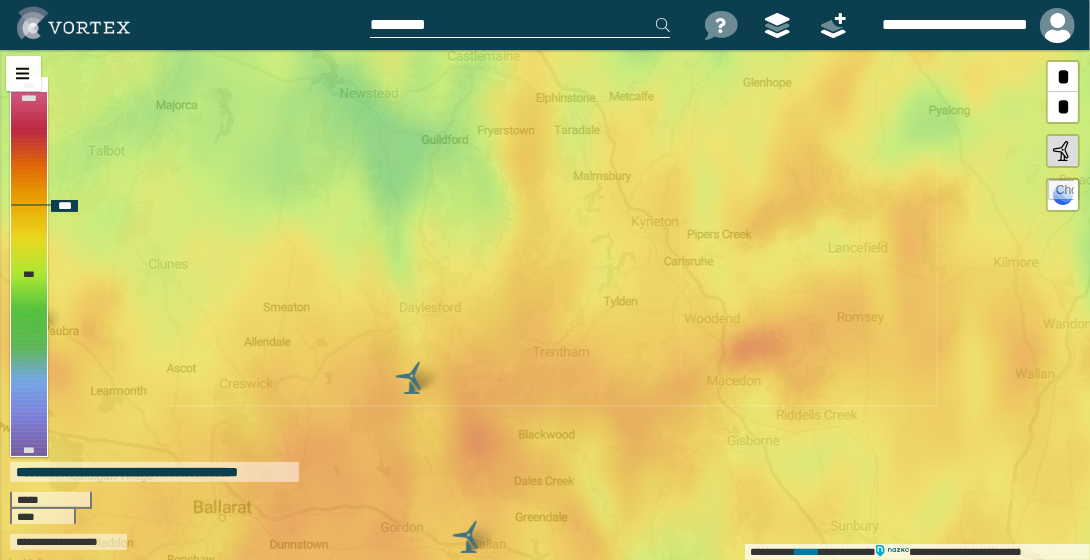 click at bounding box center (469, 537) 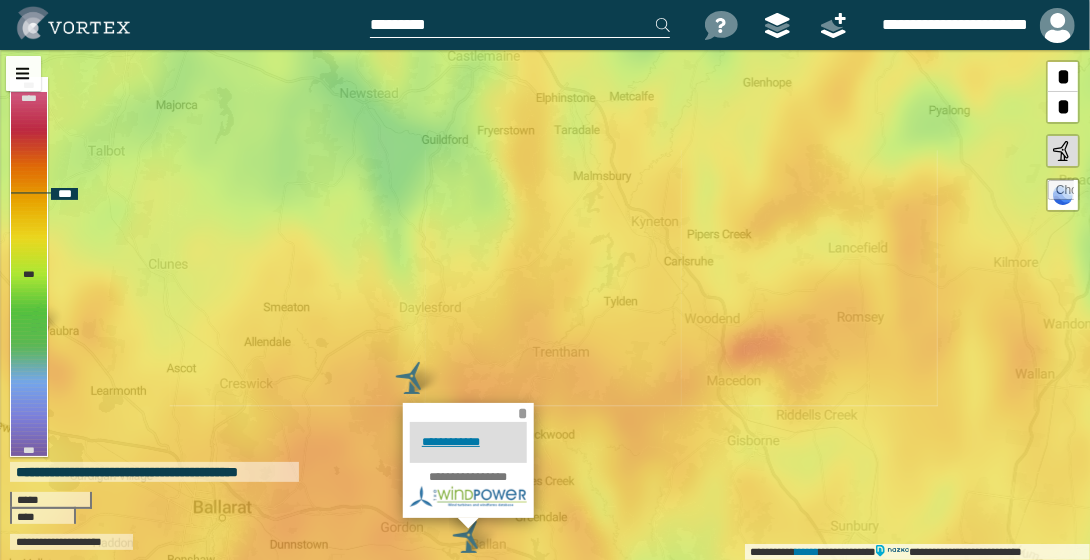click on "*" at bounding box center [522, 413] 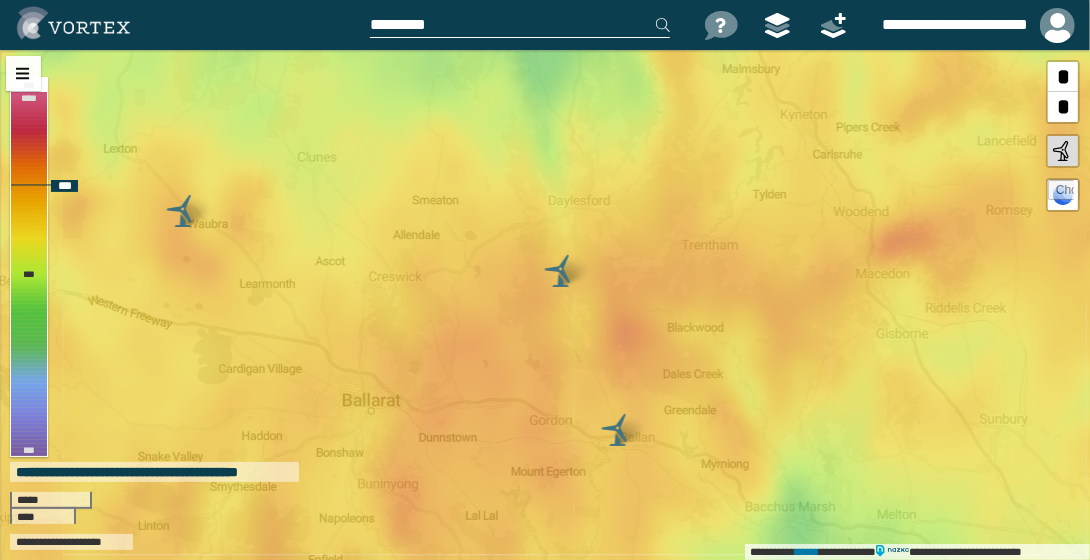 drag, startPoint x: 635, startPoint y: 429, endPoint x: 782, endPoint y: 324, distance: 180.64883 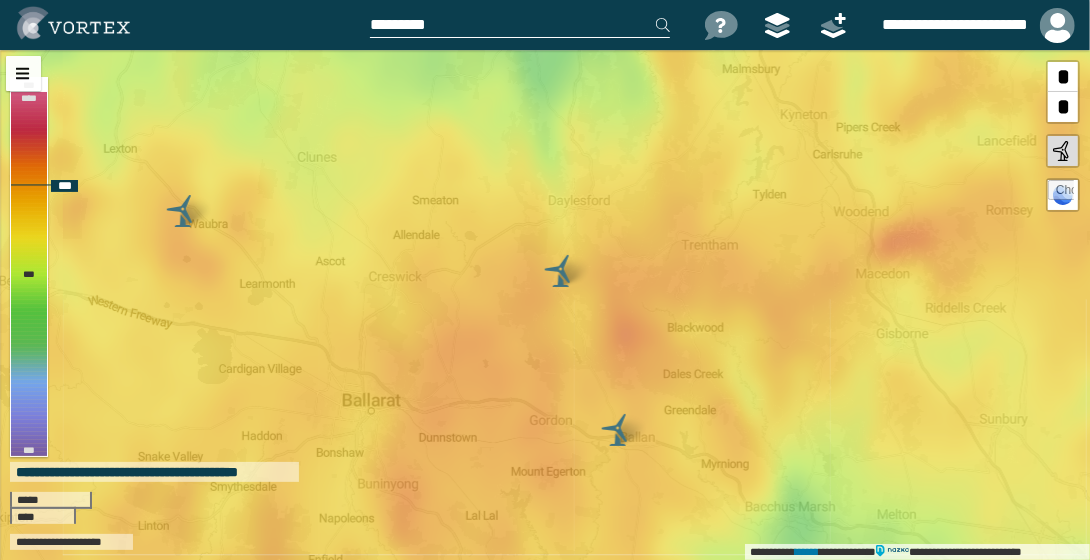 click on "**********" at bounding box center (545, 305) 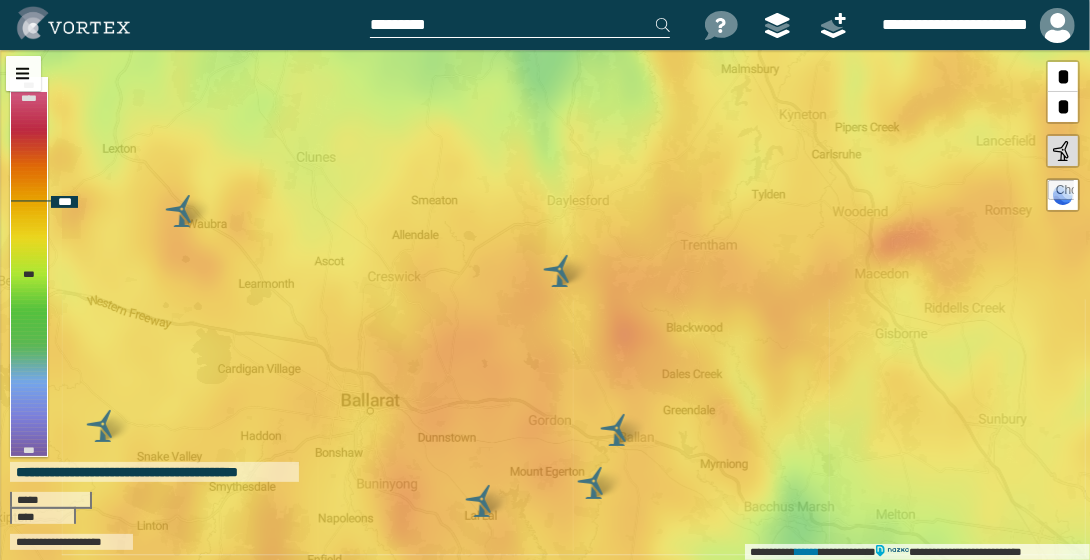 click at bounding box center [182, 211] 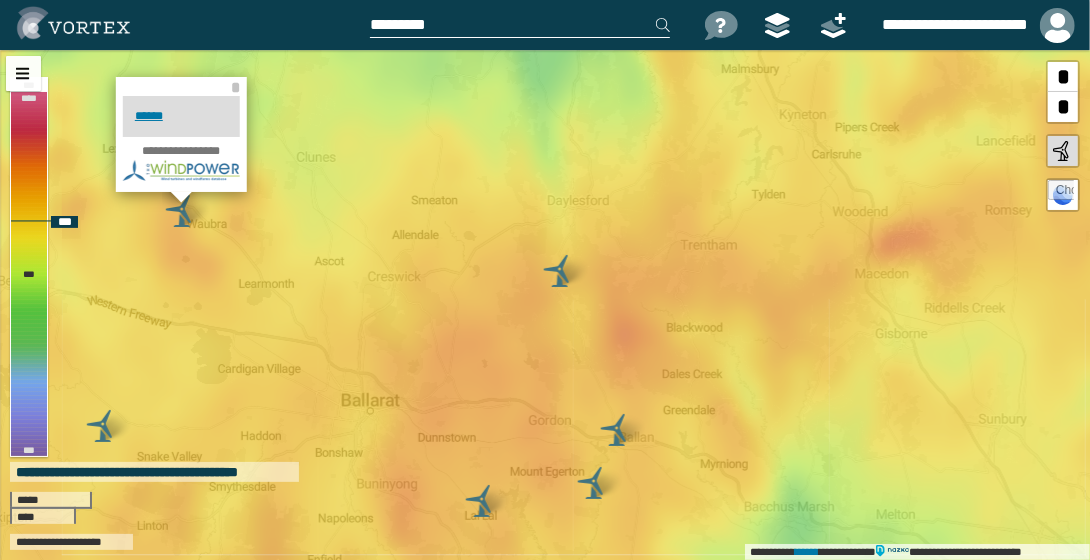 click at bounding box center (103, 426) 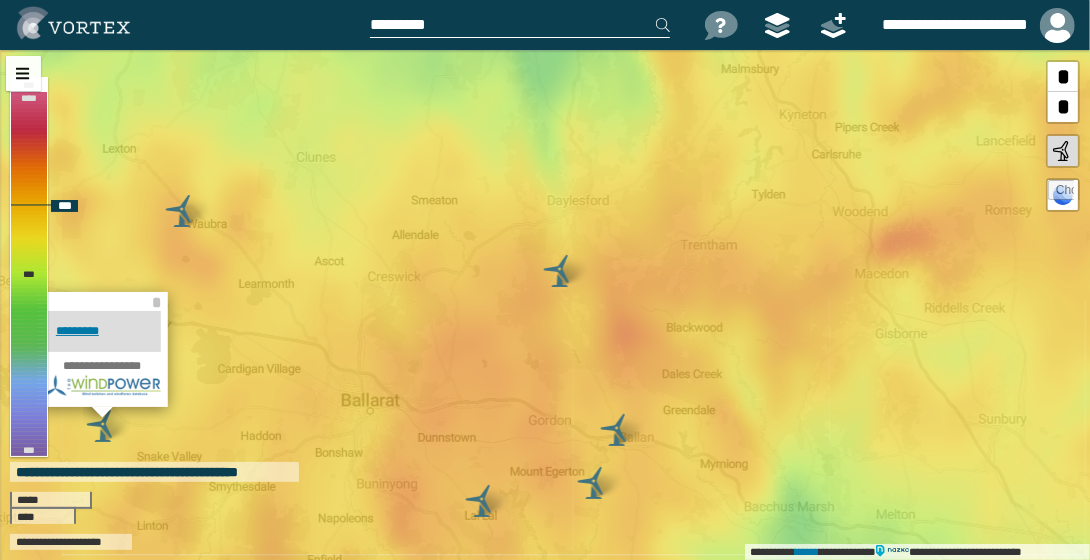 click at bounding box center (560, 271) 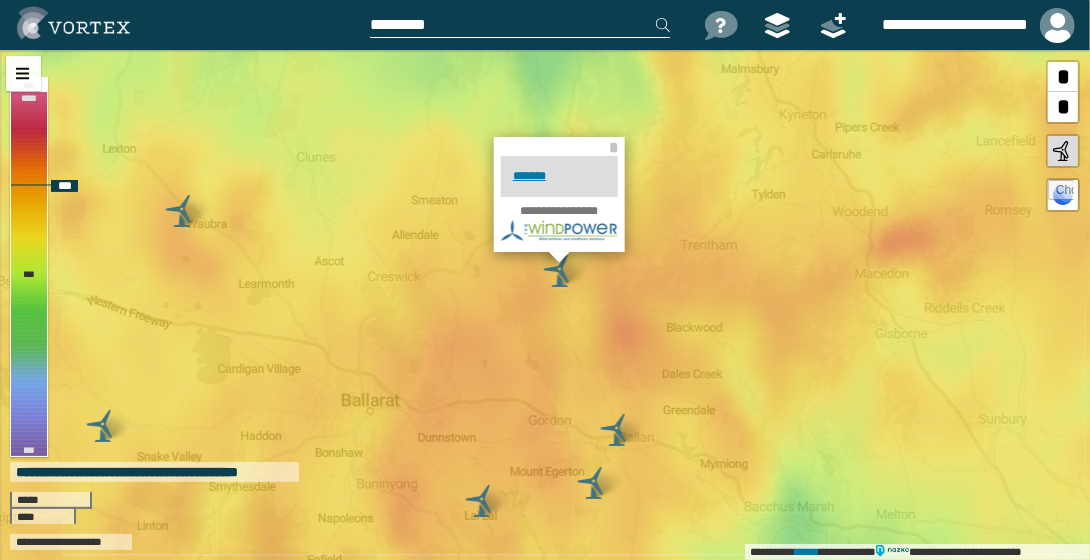 click on "[REDACTED]
[REDACTED]
* * * [REDACTED] [REDACTED] [REDACTED] [REDACTED] [REDACTED] [REDACTED] [REDACTED] [REDACTED] [REDACTED] [REDACTED]" at bounding box center (545, 305) 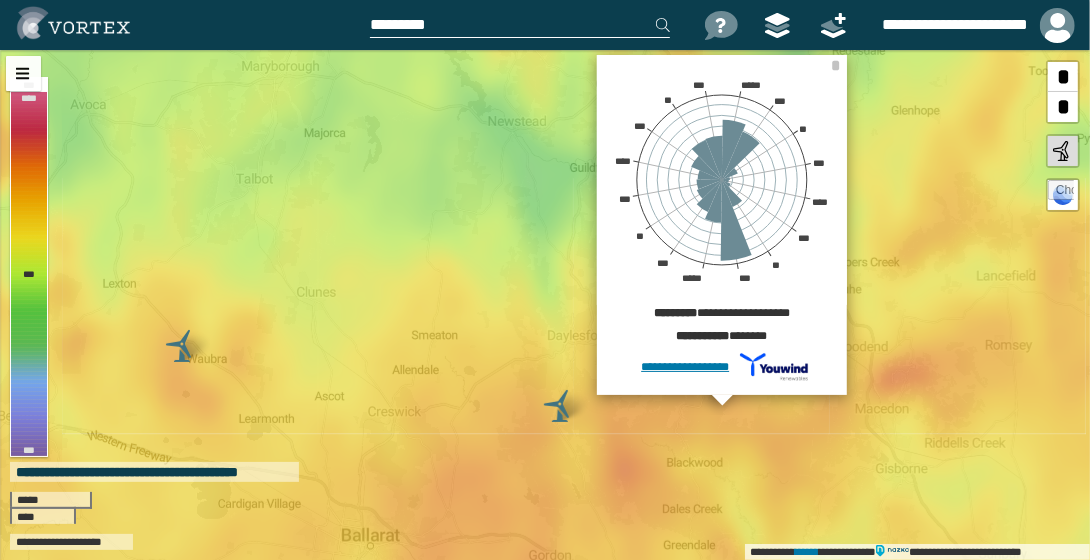 drag, startPoint x: 701, startPoint y: 284, endPoint x: 596, endPoint y: 447, distance: 193.89172 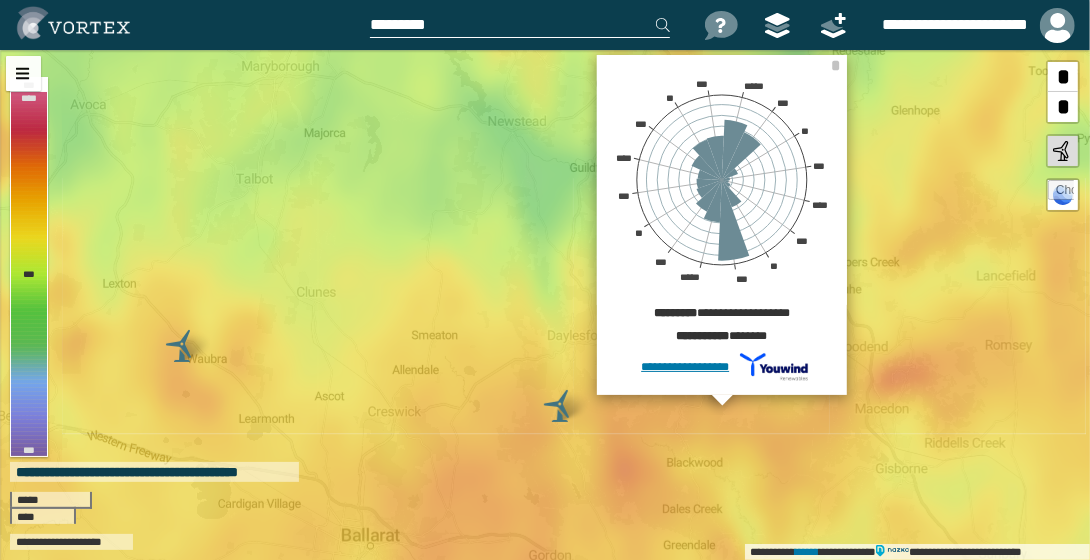 drag, startPoint x: 712, startPoint y: 254, endPoint x: 692, endPoint y: 375, distance: 122.641754 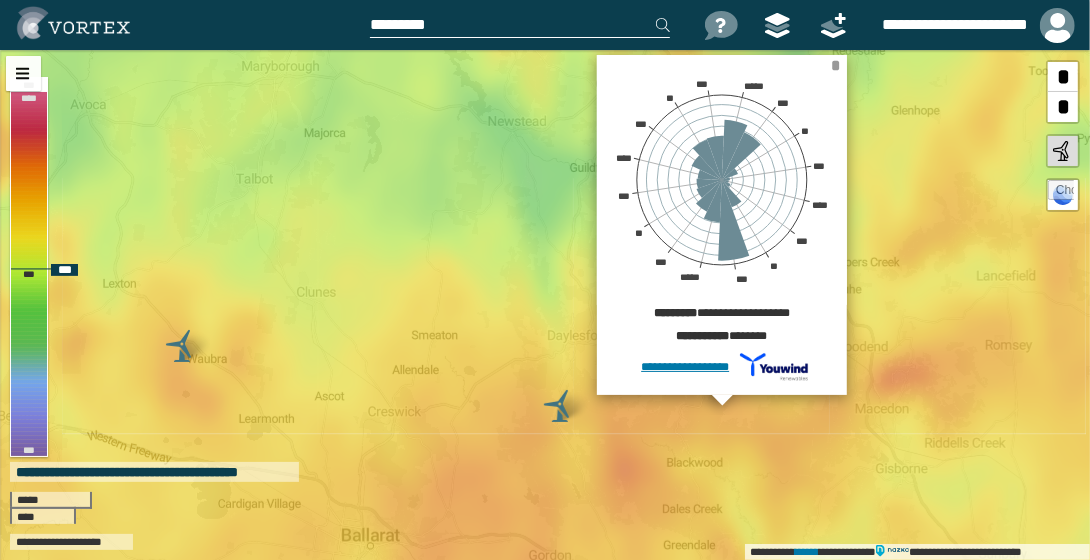 click on "*" at bounding box center [836, 65] 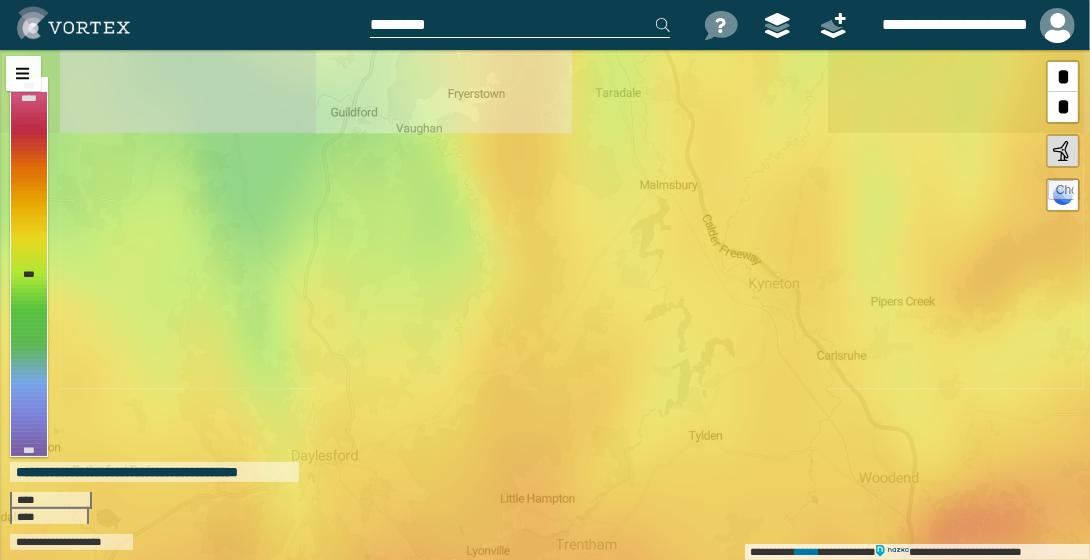 drag, startPoint x: 763, startPoint y: 327, endPoint x: 758, endPoint y: 462, distance: 135.09256 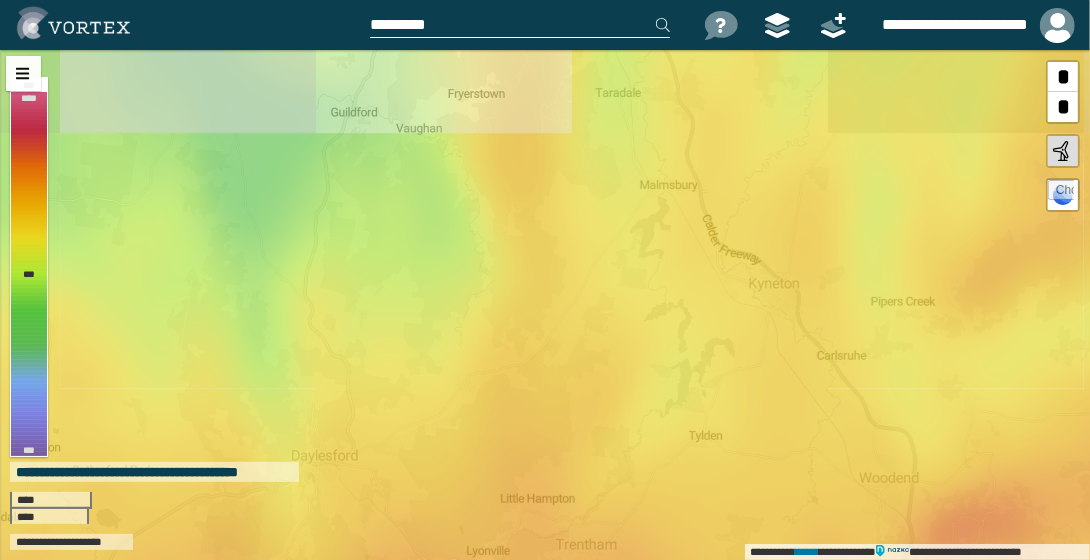 click on "**********" at bounding box center (545, 305) 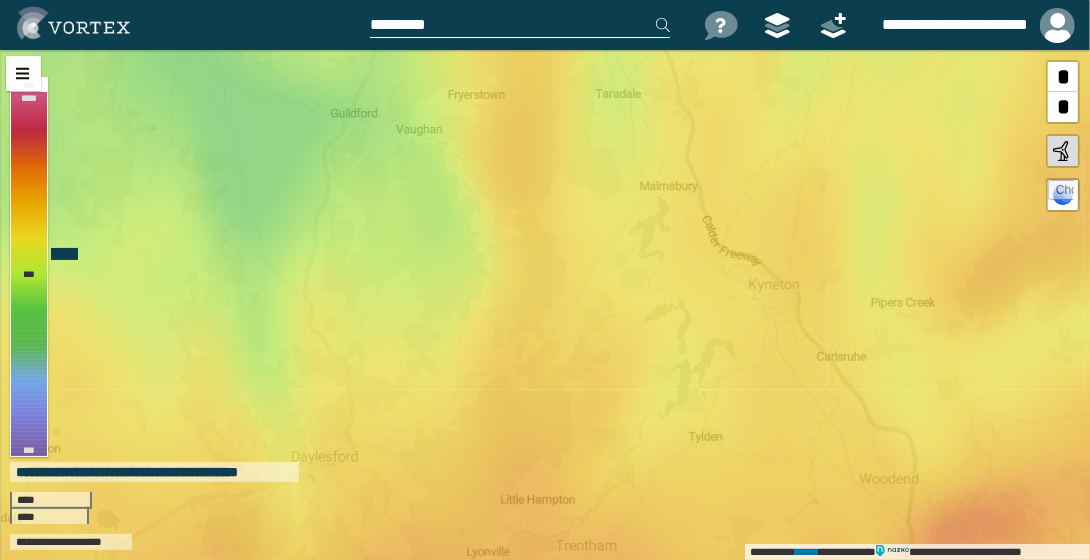 click at bounding box center [520, 25] 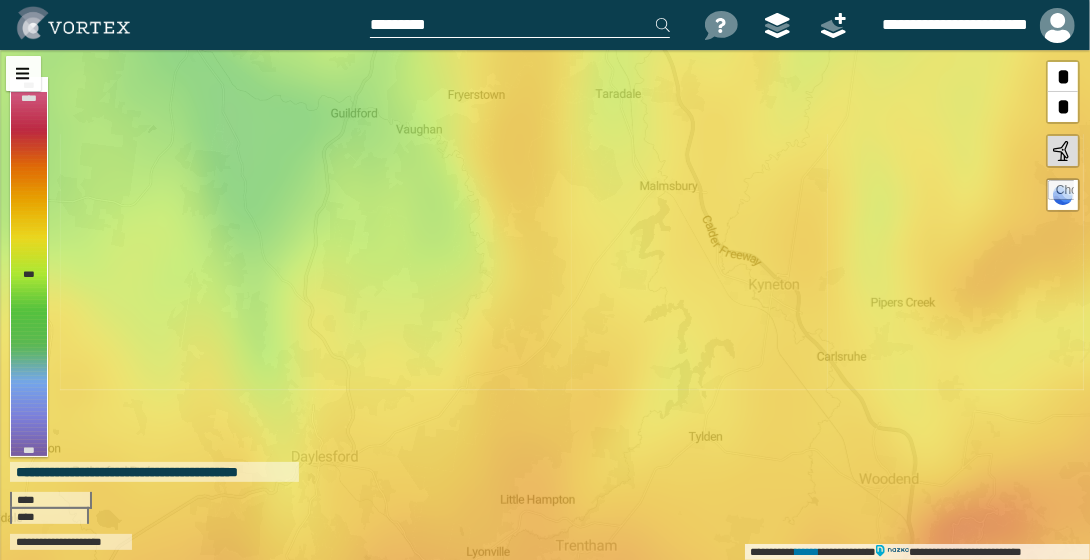 paste on "[REDACTED]" 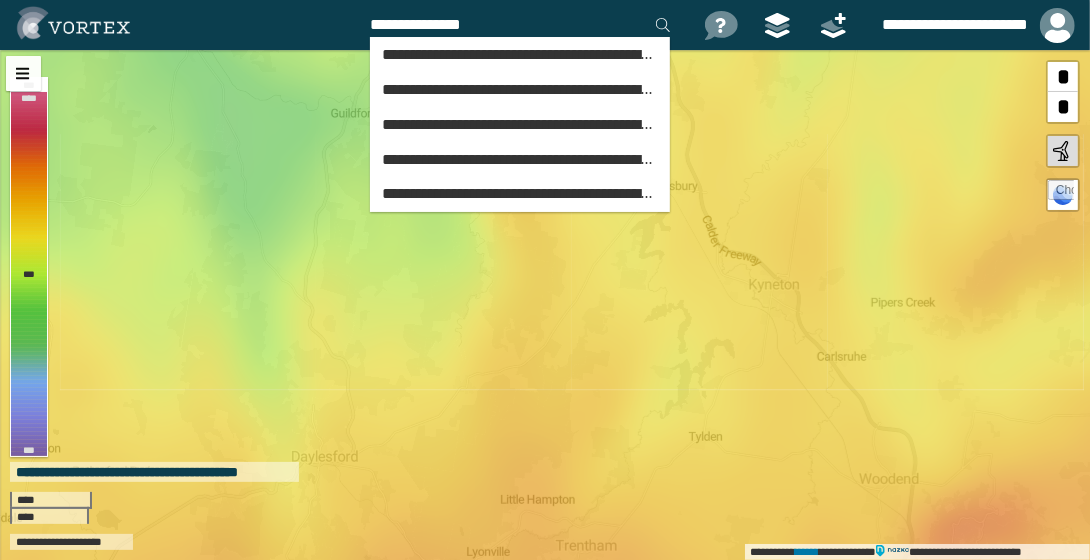 drag, startPoint x: 489, startPoint y: 23, endPoint x: 547, endPoint y: 27, distance: 58.137768 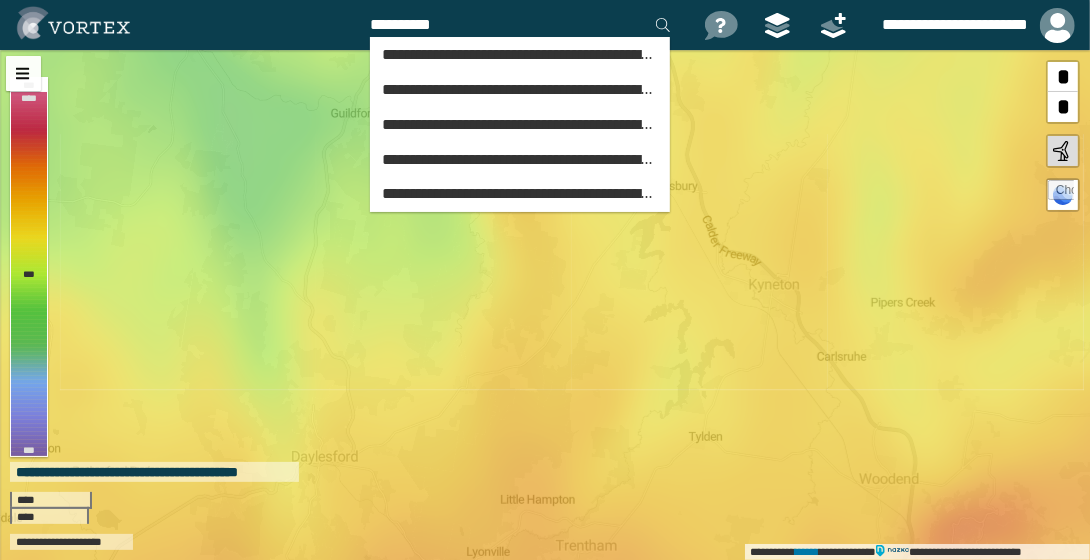 type on "**********" 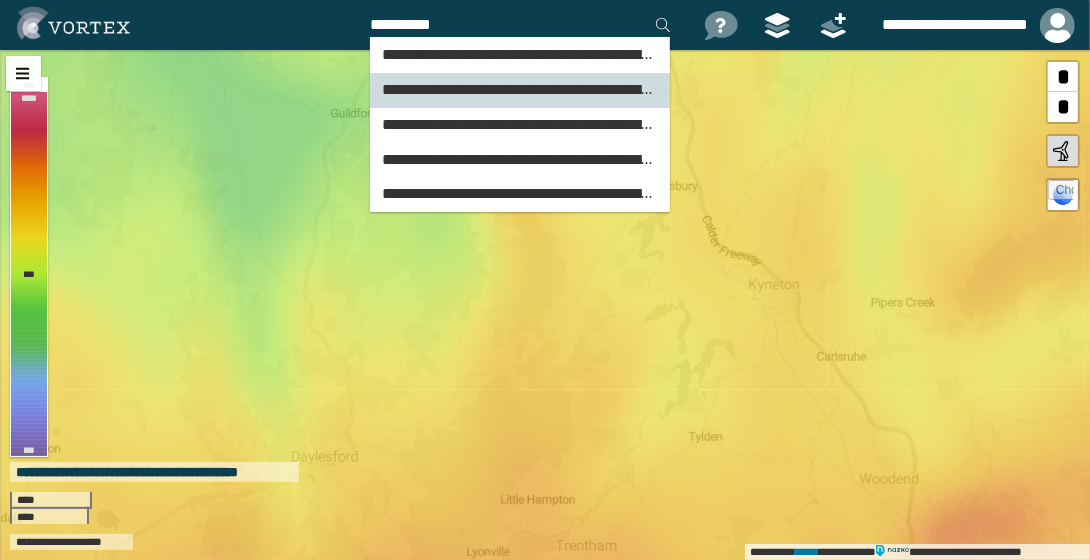 click on "[REDACTED]" at bounding box center (671, 89) 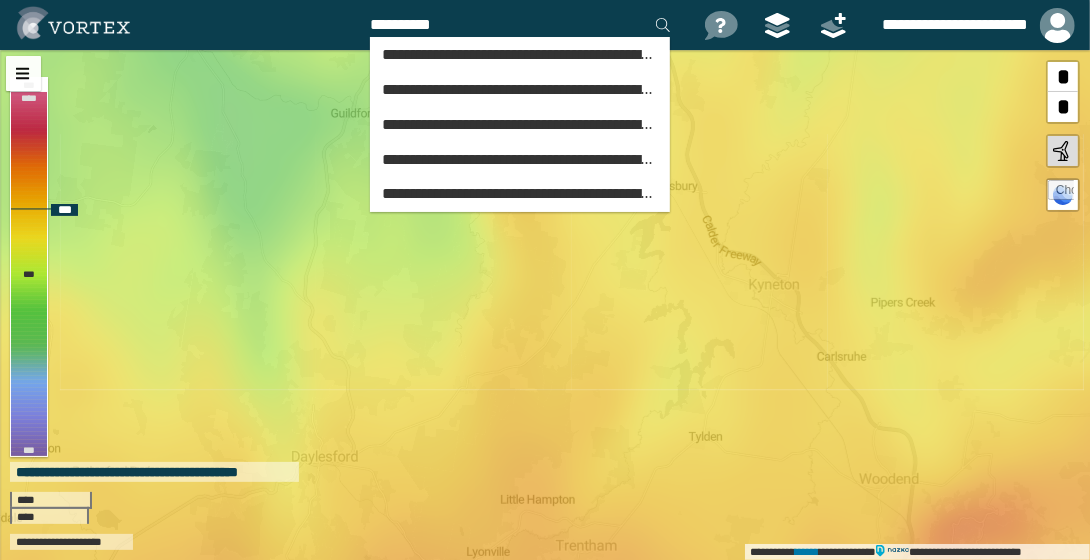 type 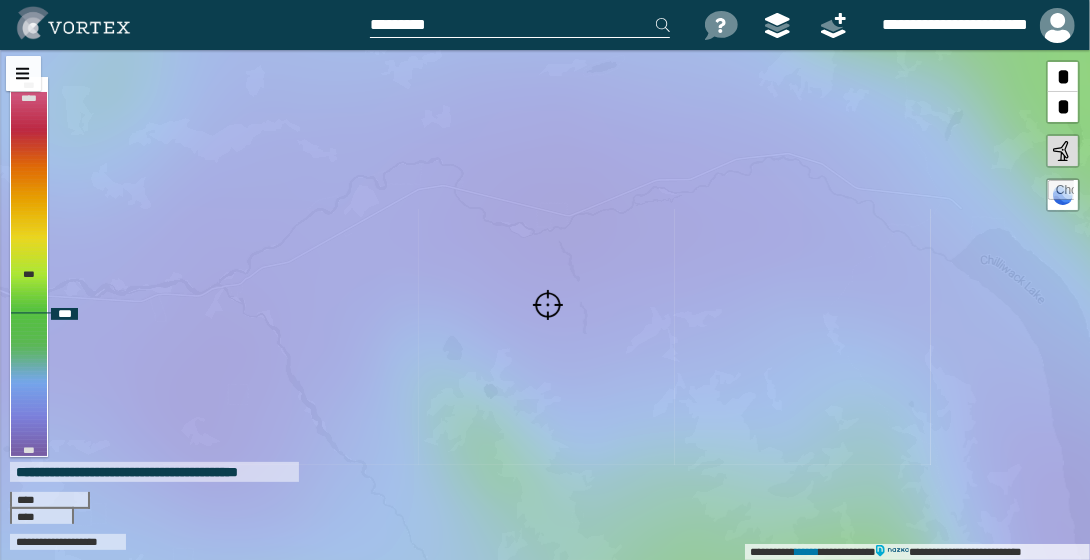 click on "*" at bounding box center [1063, 107] 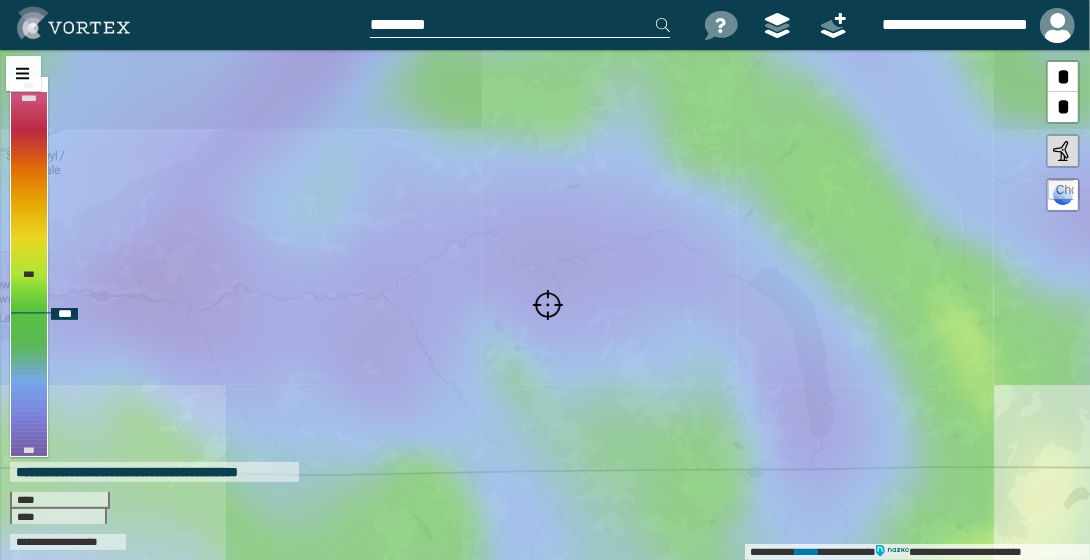 click on "*" at bounding box center (1063, 107) 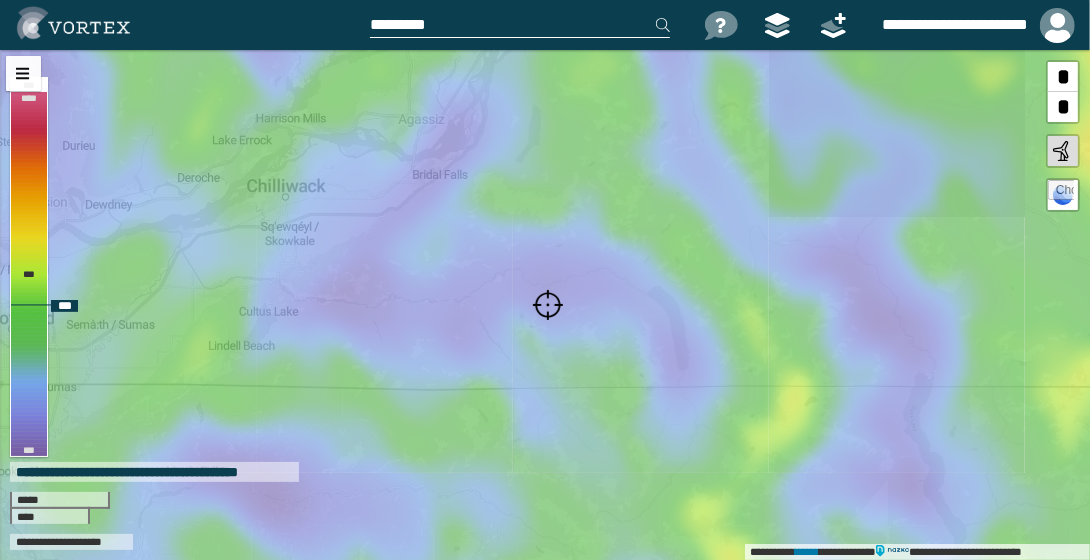 click on "*" at bounding box center [1063, 107] 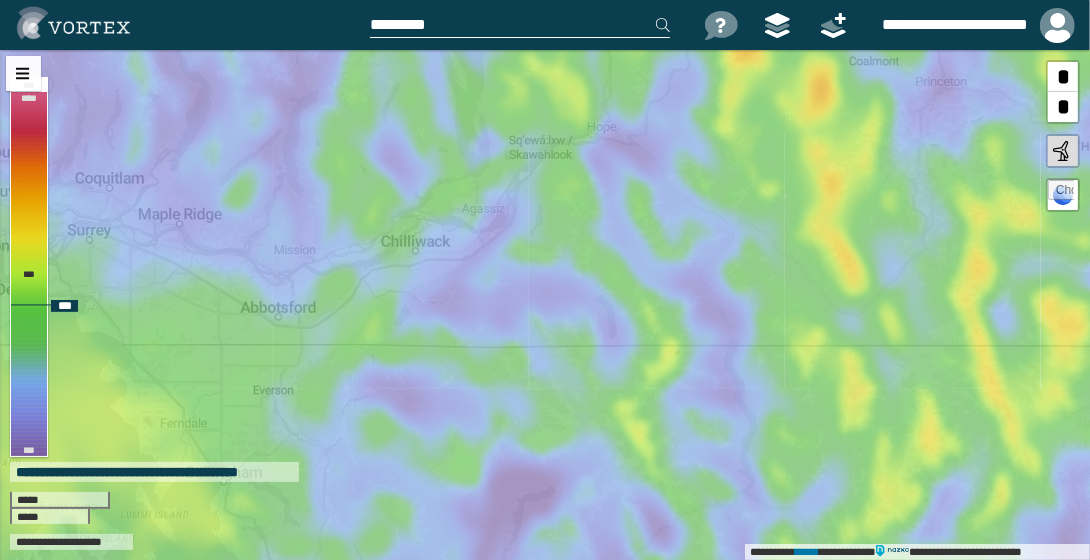 click on "*" at bounding box center (1063, 107) 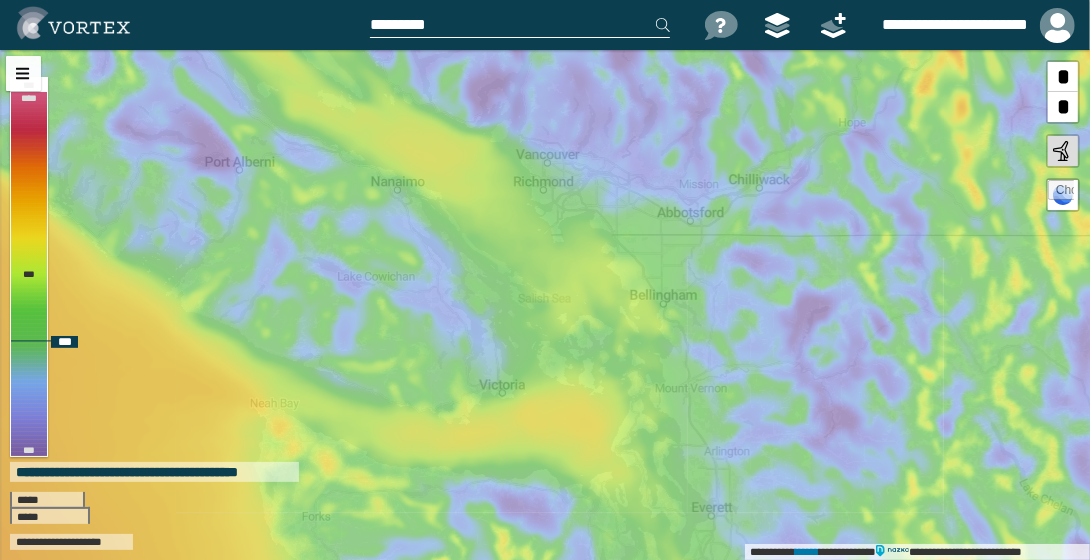 drag, startPoint x: 778, startPoint y: 304, endPoint x: 1024, endPoint y: 271, distance: 248.20355 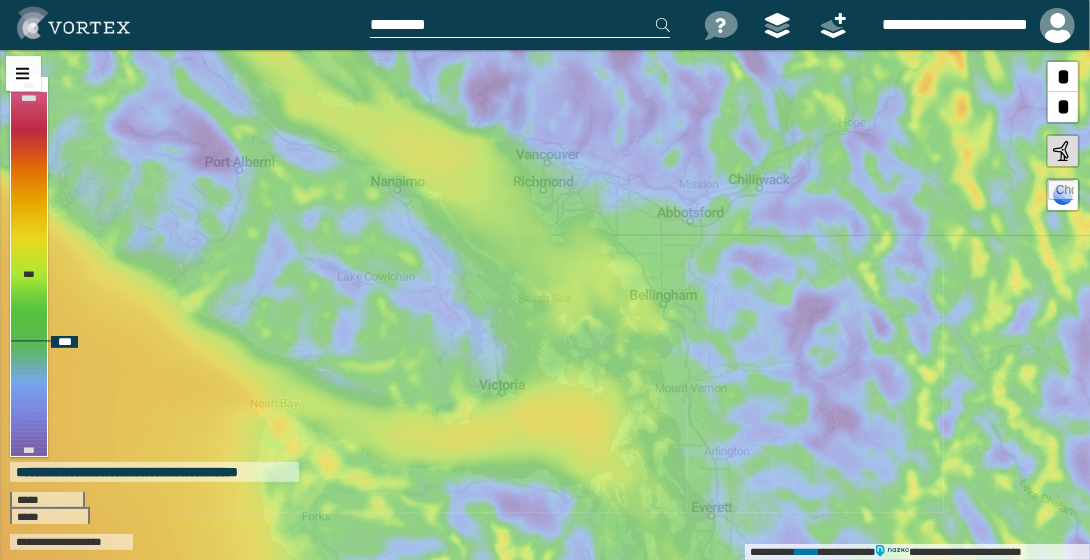 click on "**********" at bounding box center (545, 305) 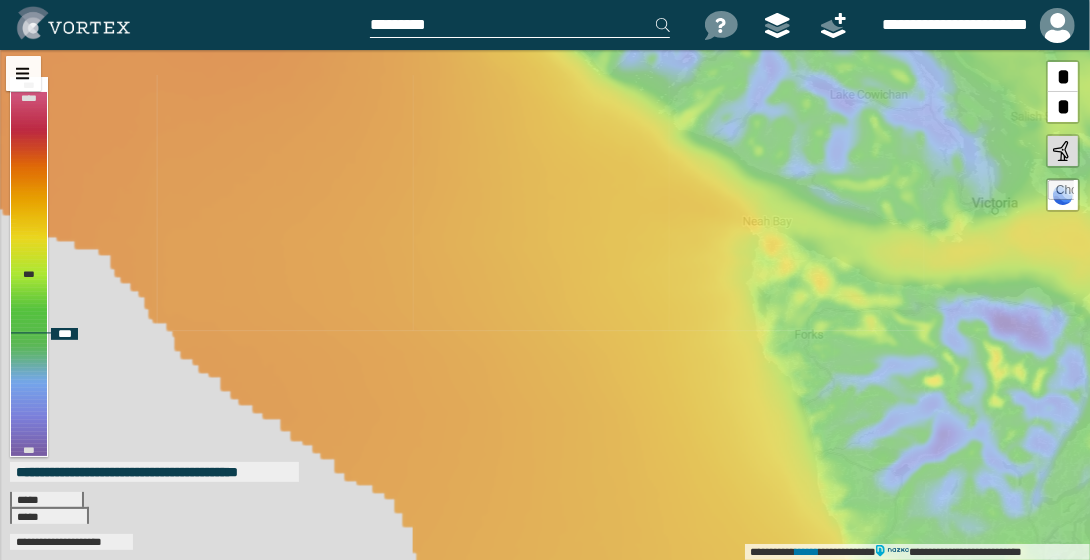 drag, startPoint x: 546, startPoint y: 476, endPoint x: 1038, endPoint y: 294, distance: 524.5836 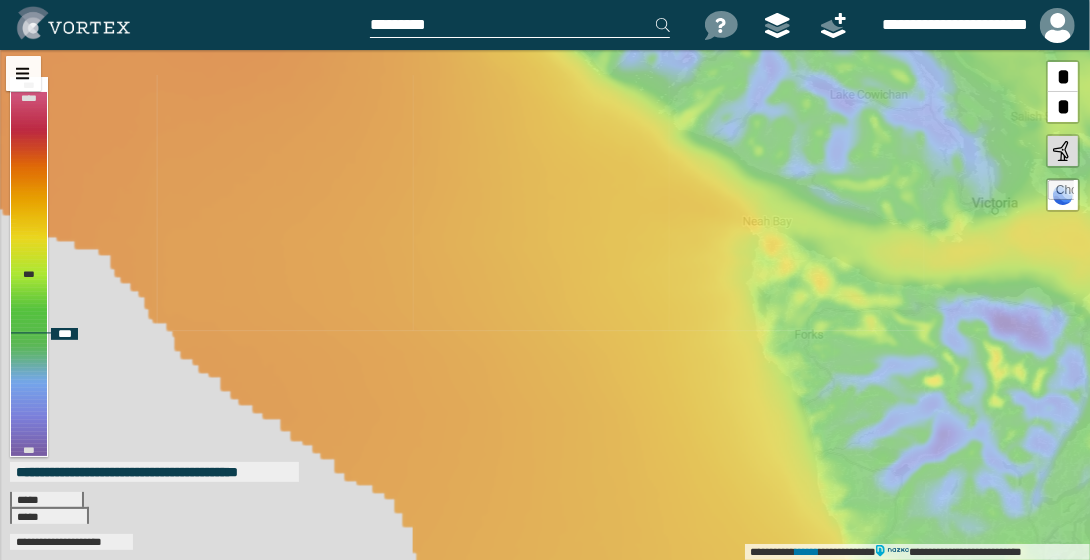 click on "**********" at bounding box center [545, 305] 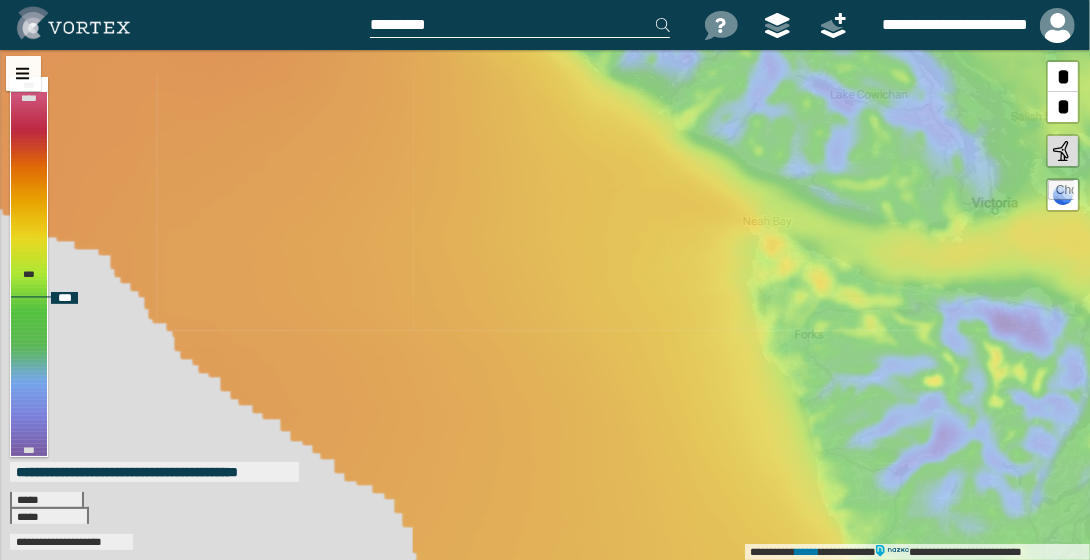 click at bounding box center (1063, 151) 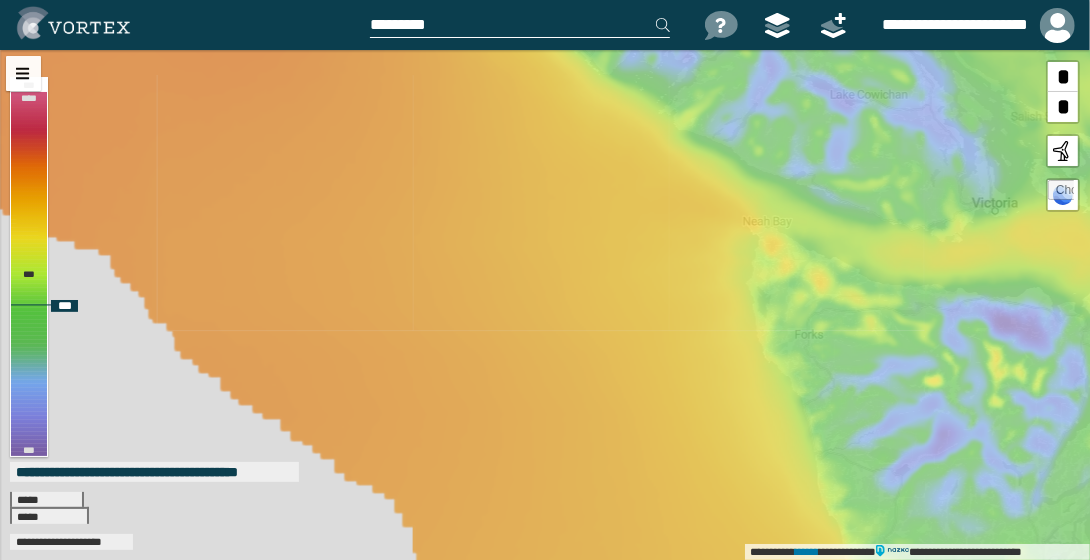 click at bounding box center (1063, 151) 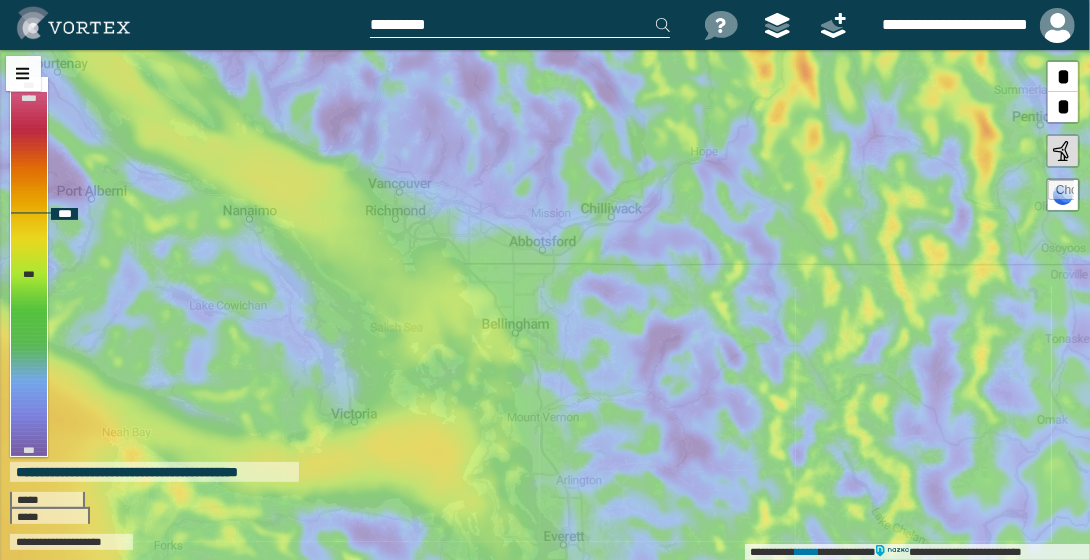 drag, startPoint x: 717, startPoint y: 235, endPoint x: 76, endPoint y: 446, distance: 674.8348 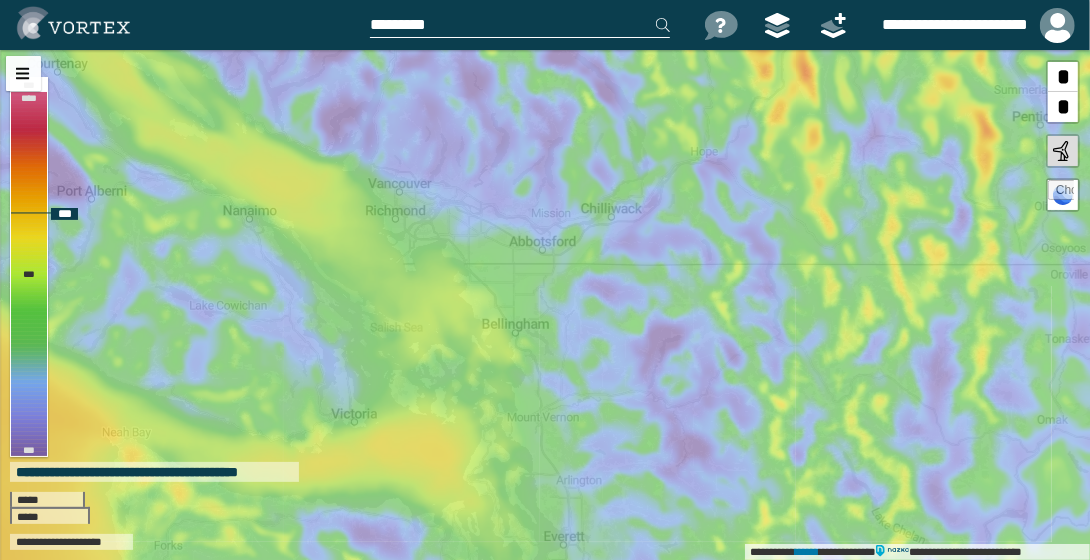 click on "**********" at bounding box center [545, 305] 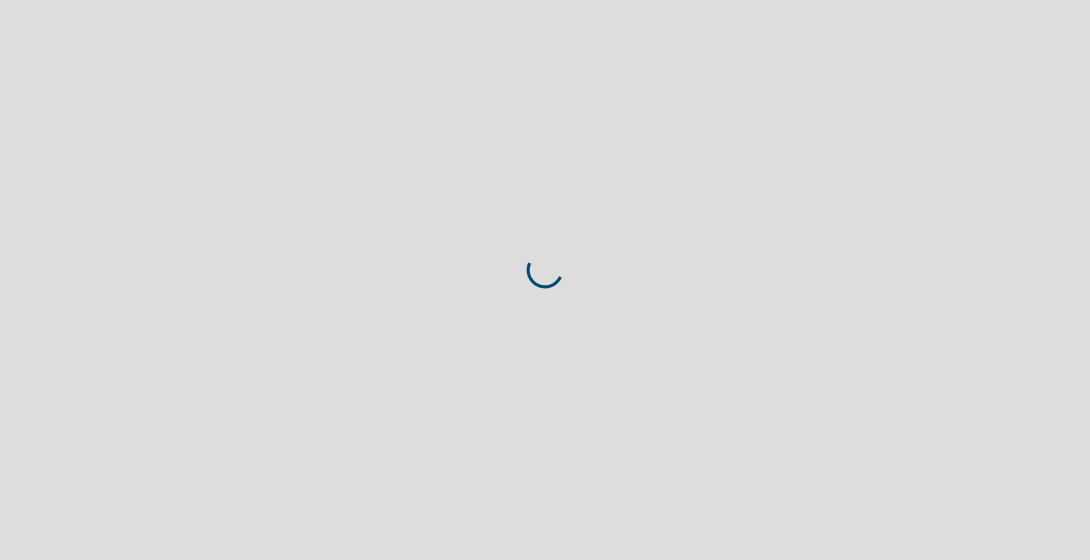 scroll, scrollTop: 0, scrollLeft: 0, axis: both 